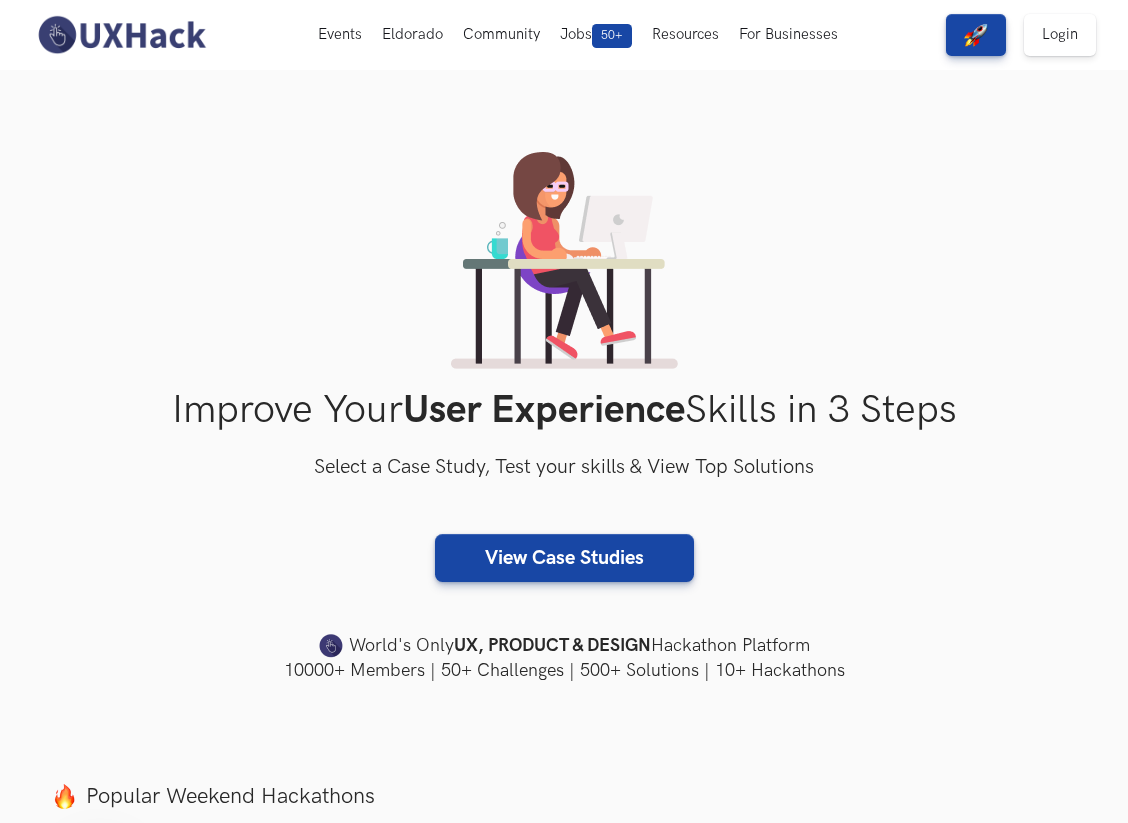 scroll, scrollTop: 0, scrollLeft: 0, axis: both 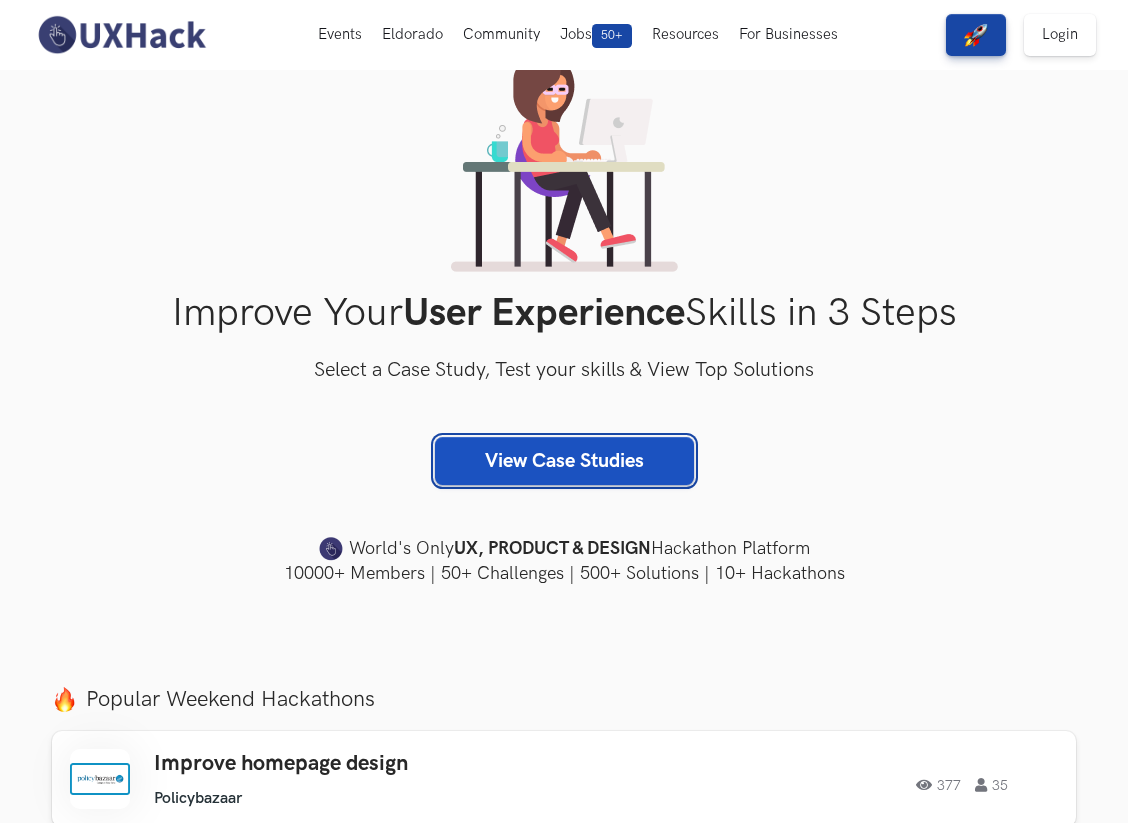 click on "View Case Studies" at bounding box center [564, 461] 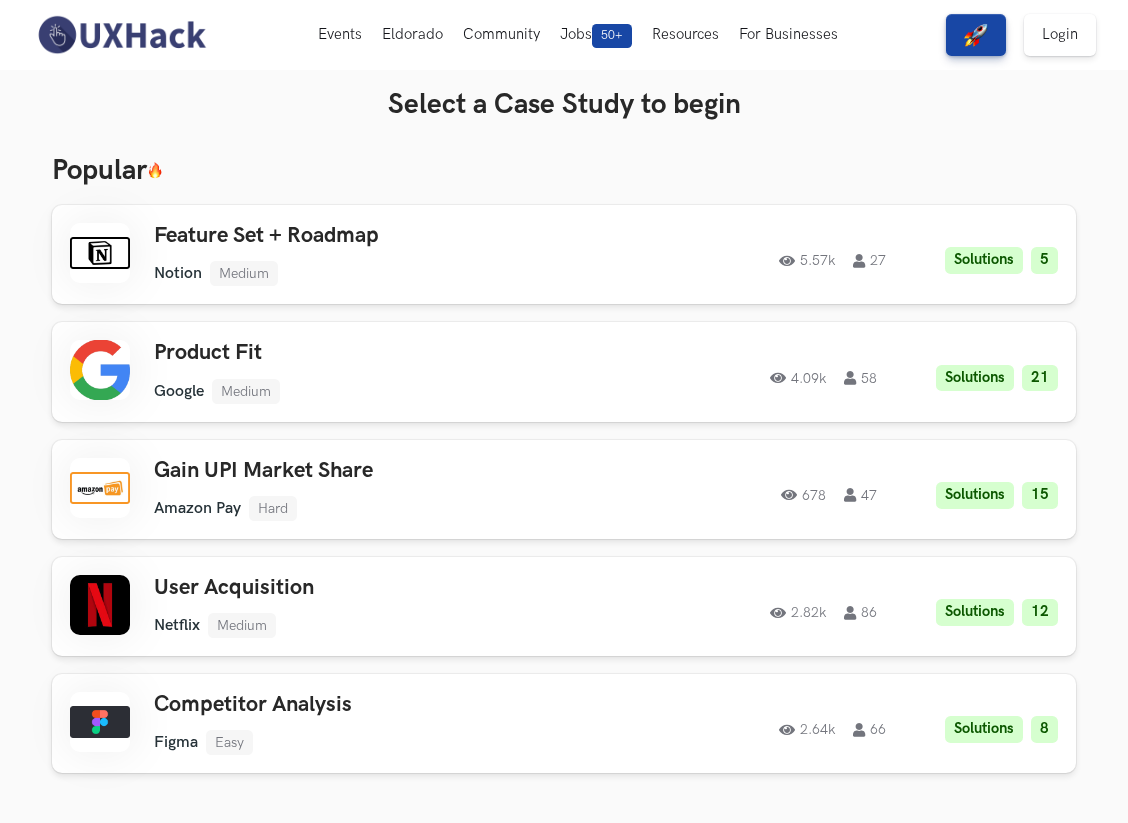 scroll, scrollTop: 0, scrollLeft: 0, axis: both 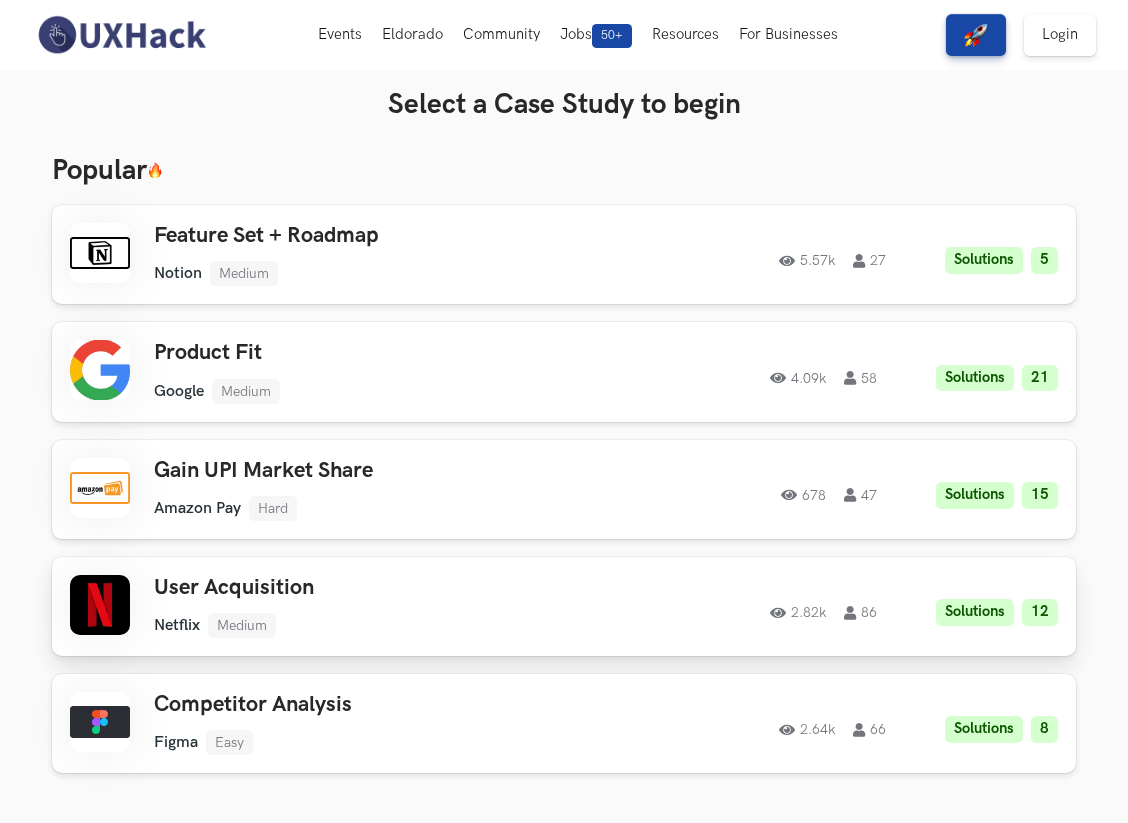 click on "2.82k  86 Solutions 12" at bounding box center [838, 606] 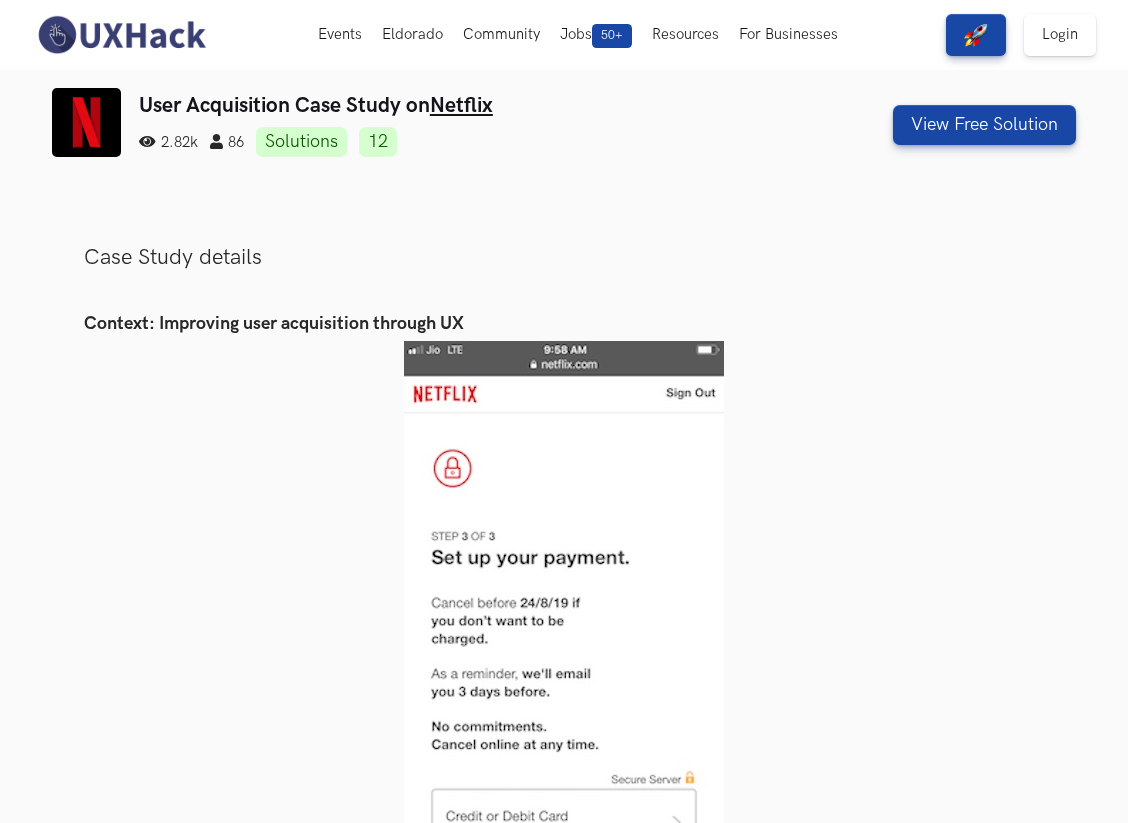 scroll, scrollTop: 0, scrollLeft: 0, axis: both 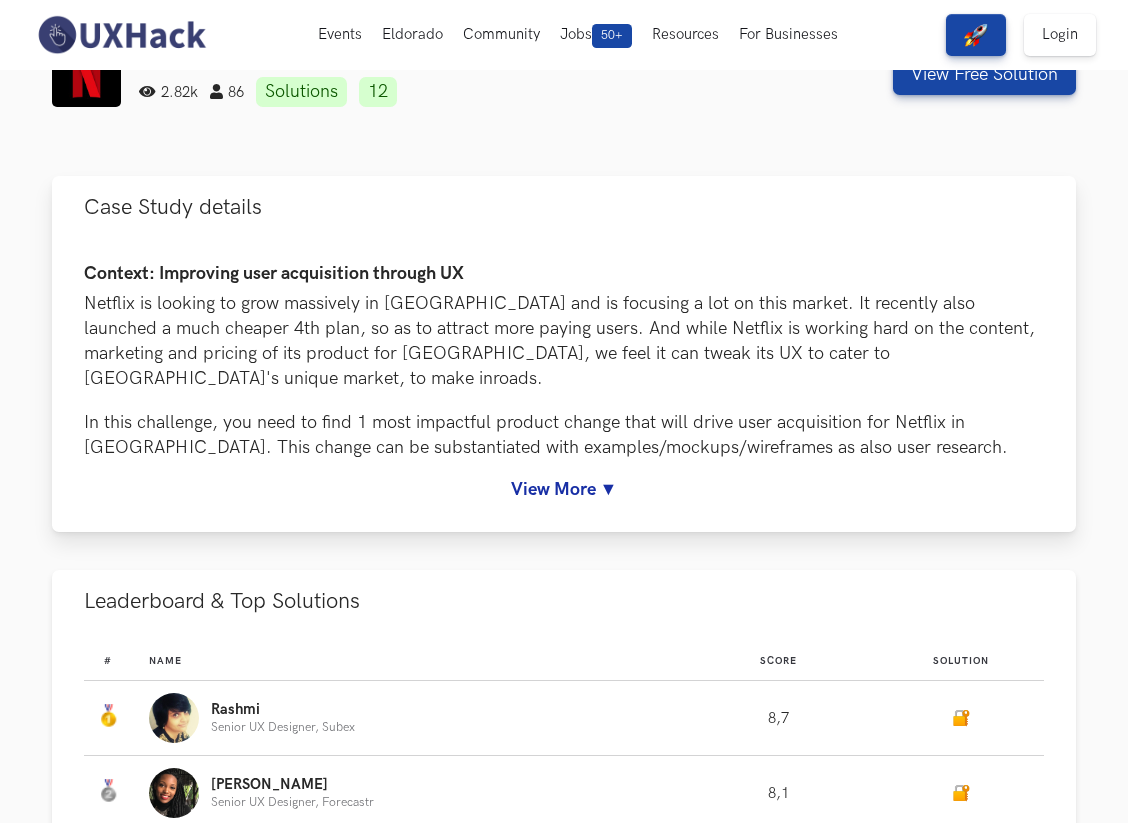 click on "View More ▼" at bounding box center [564, 489] 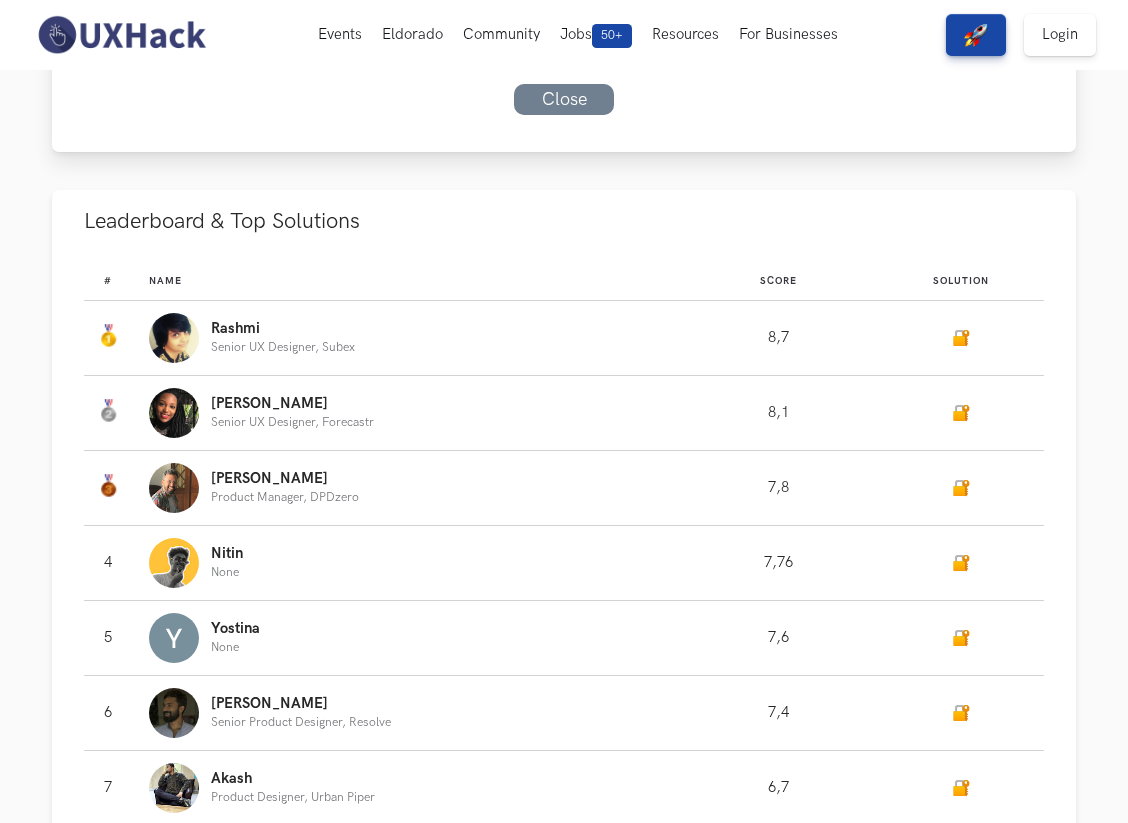 scroll, scrollTop: 1350, scrollLeft: 0, axis: vertical 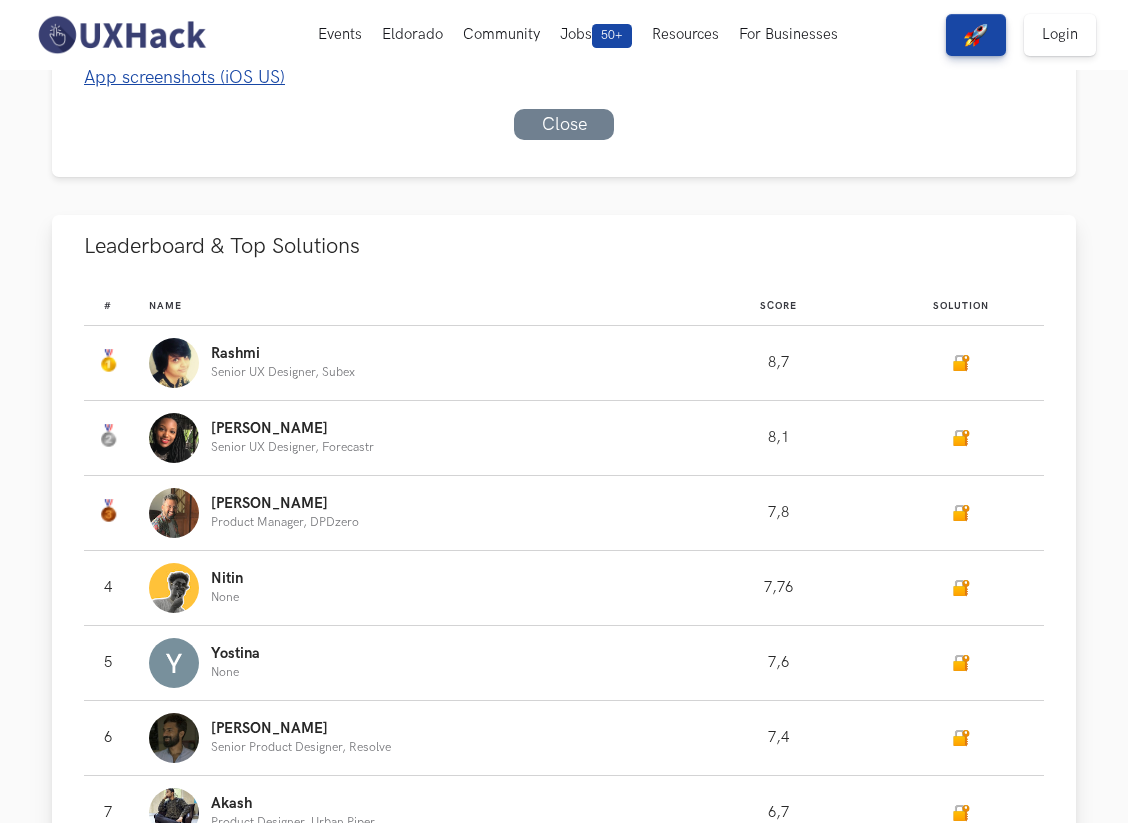 click on "Rashmi Senior UX Designer, Subex" at bounding box center (404, 363) 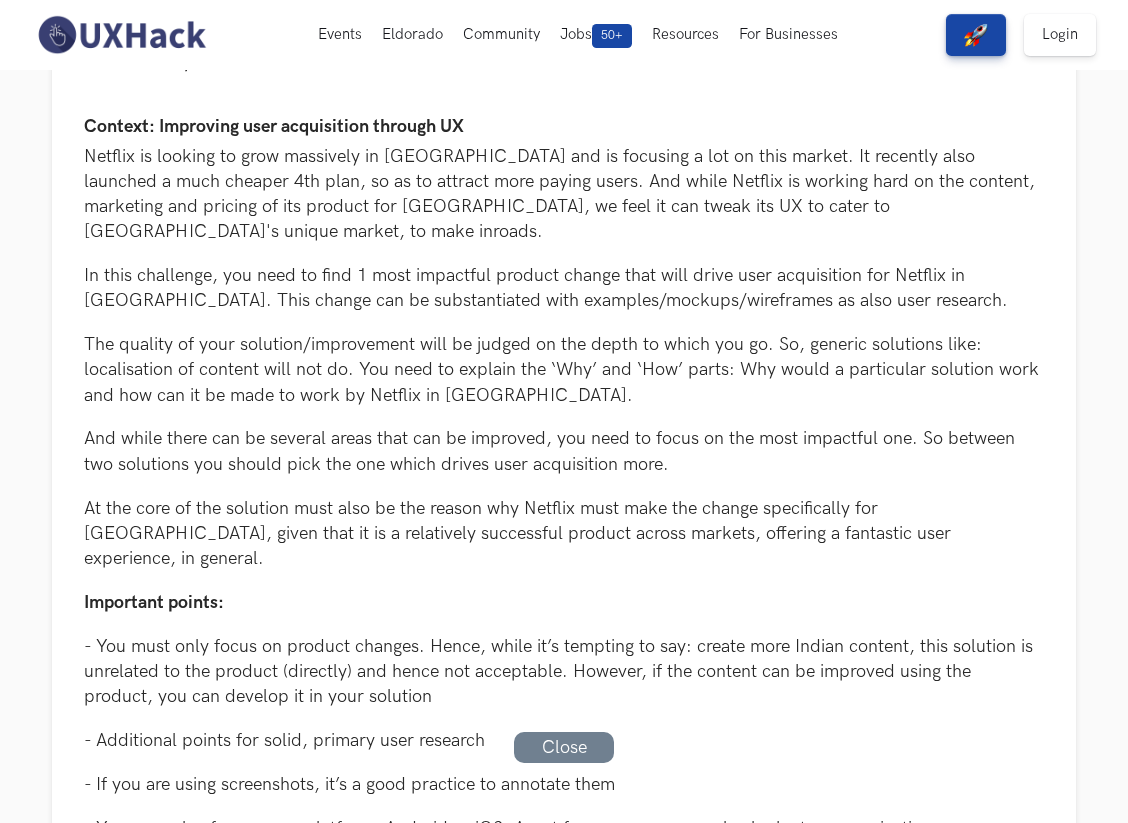 scroll, scrollTop: 0, scrollLeft: 0, axis: both 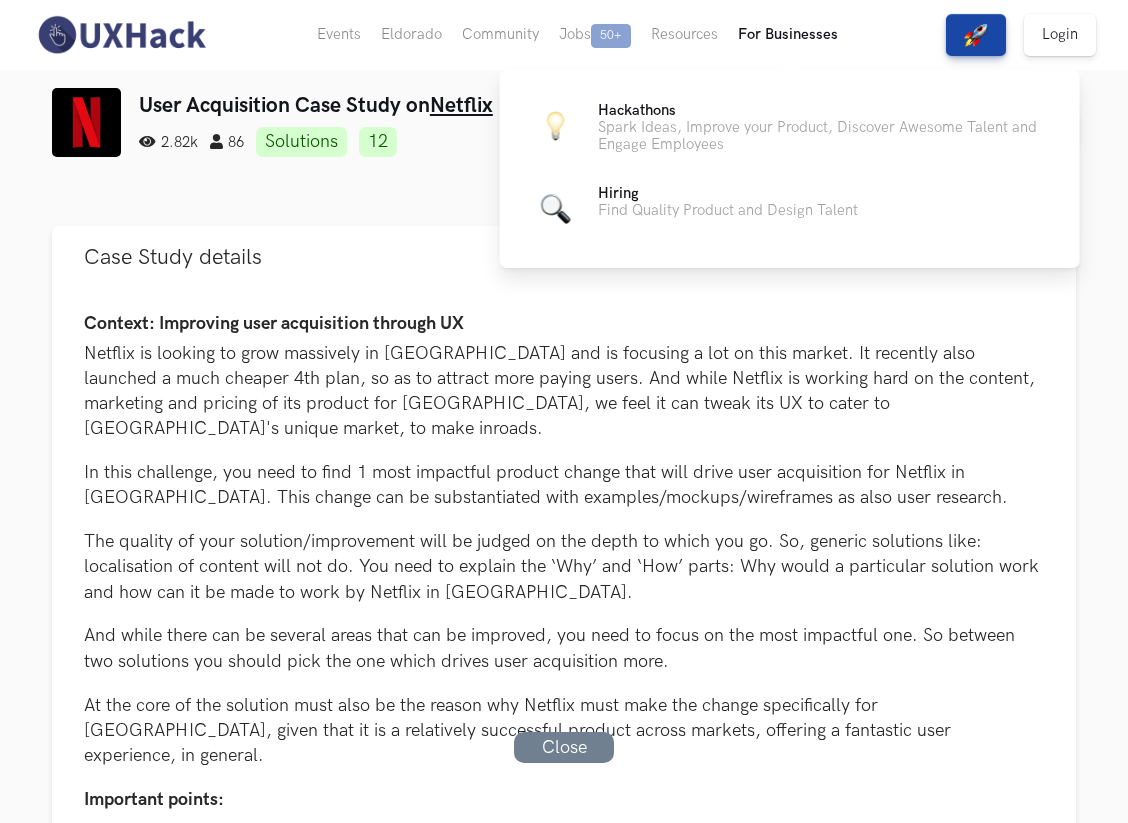 click on "For Businesses" at bounding box center (788, 35) 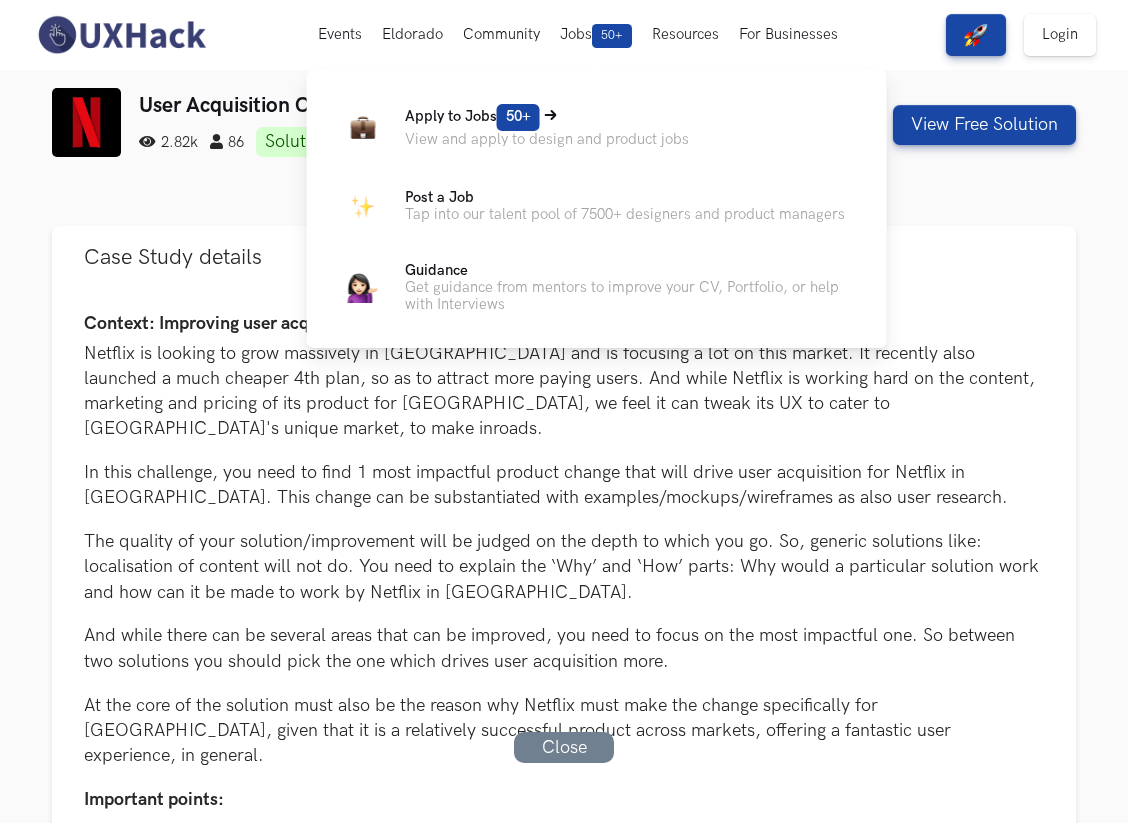 click on "View and apply to design and product jobs" at bounding box center [547, 139] 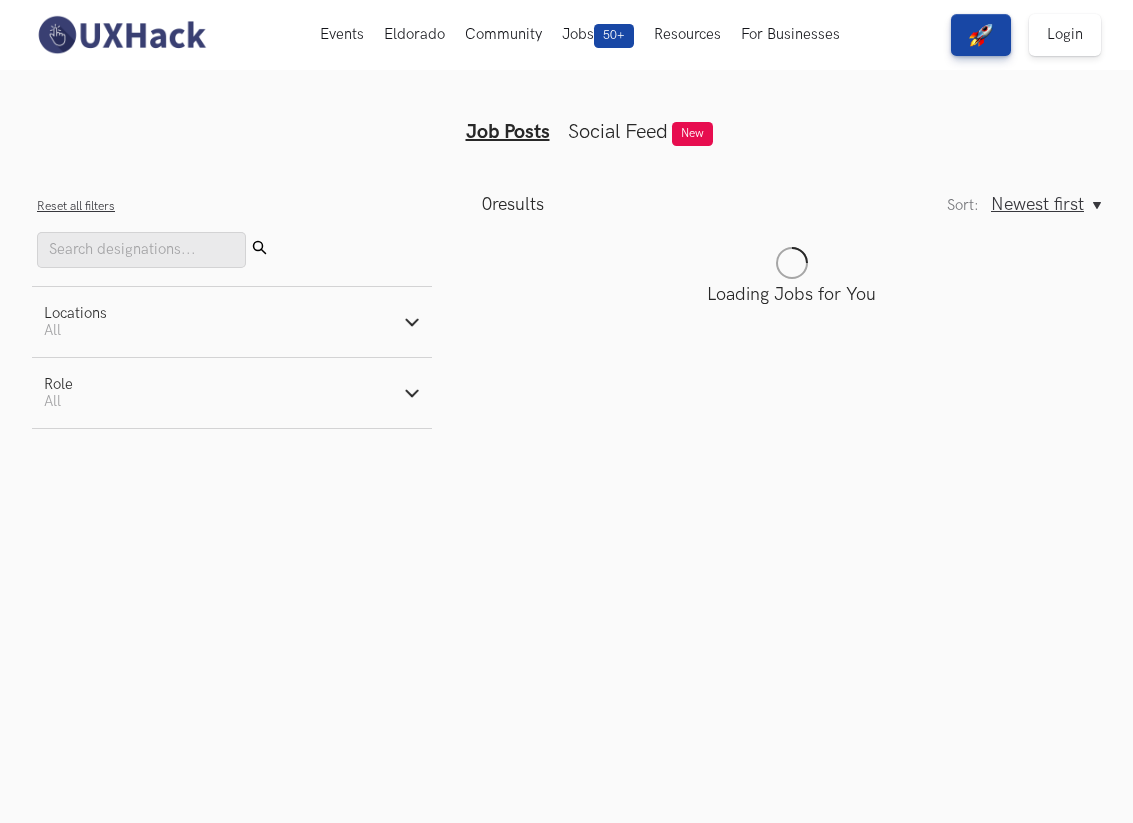 scroll, scrollTop: 0, scrollLeft: 0, axis: both 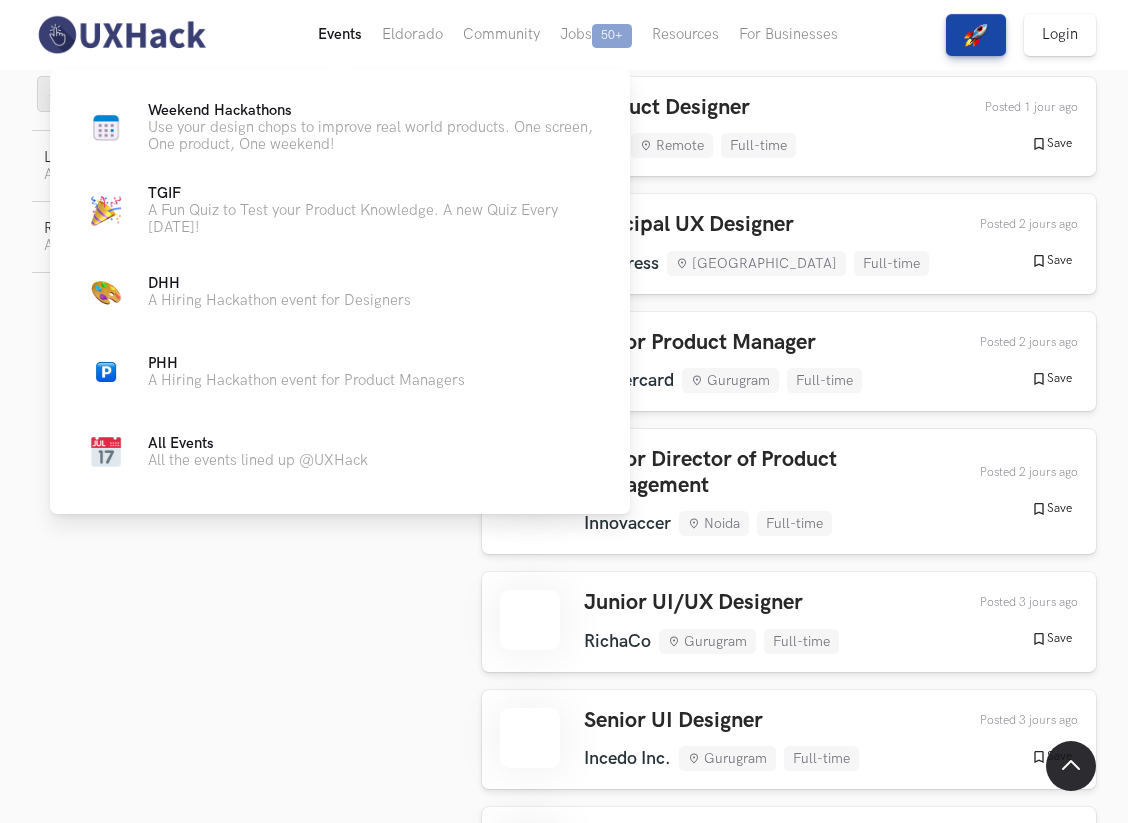 click on "Events  Live" at bounding box center (340, 35) 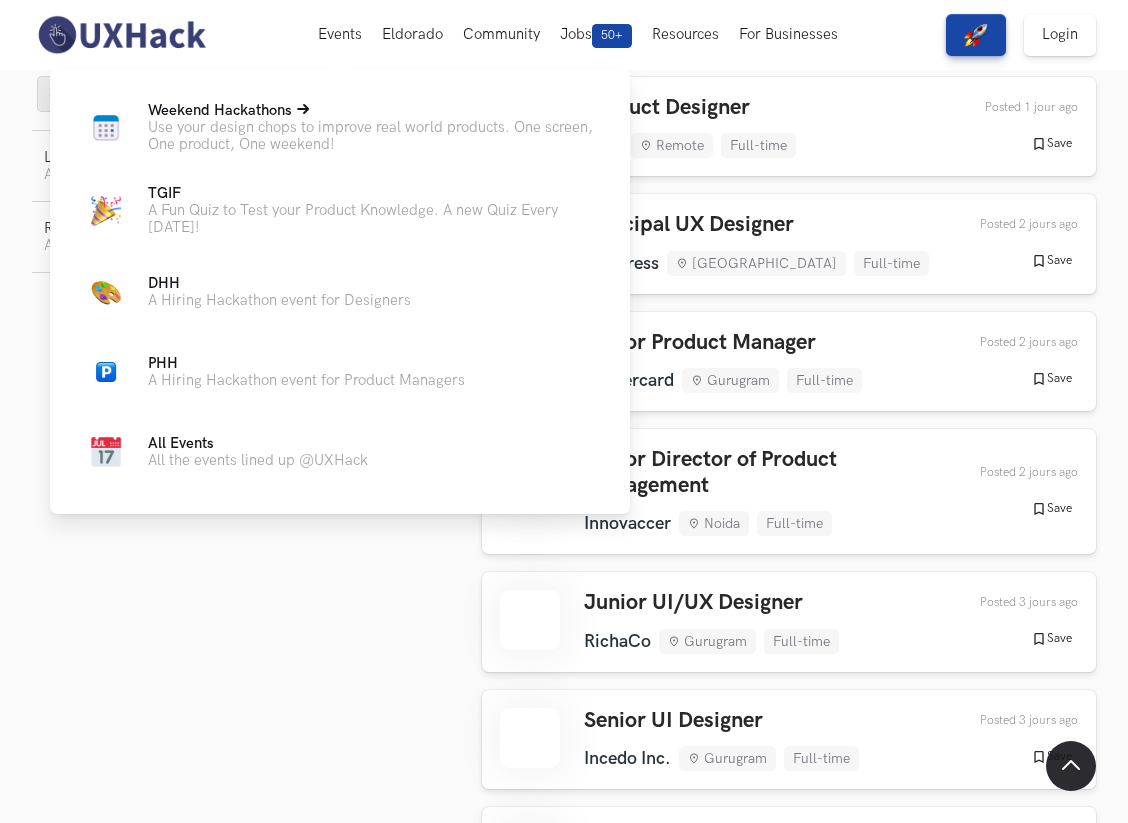 click on "Use your design chops to improve real world products. One screen, One product, One weekend!" at bounding box center (373, 136) 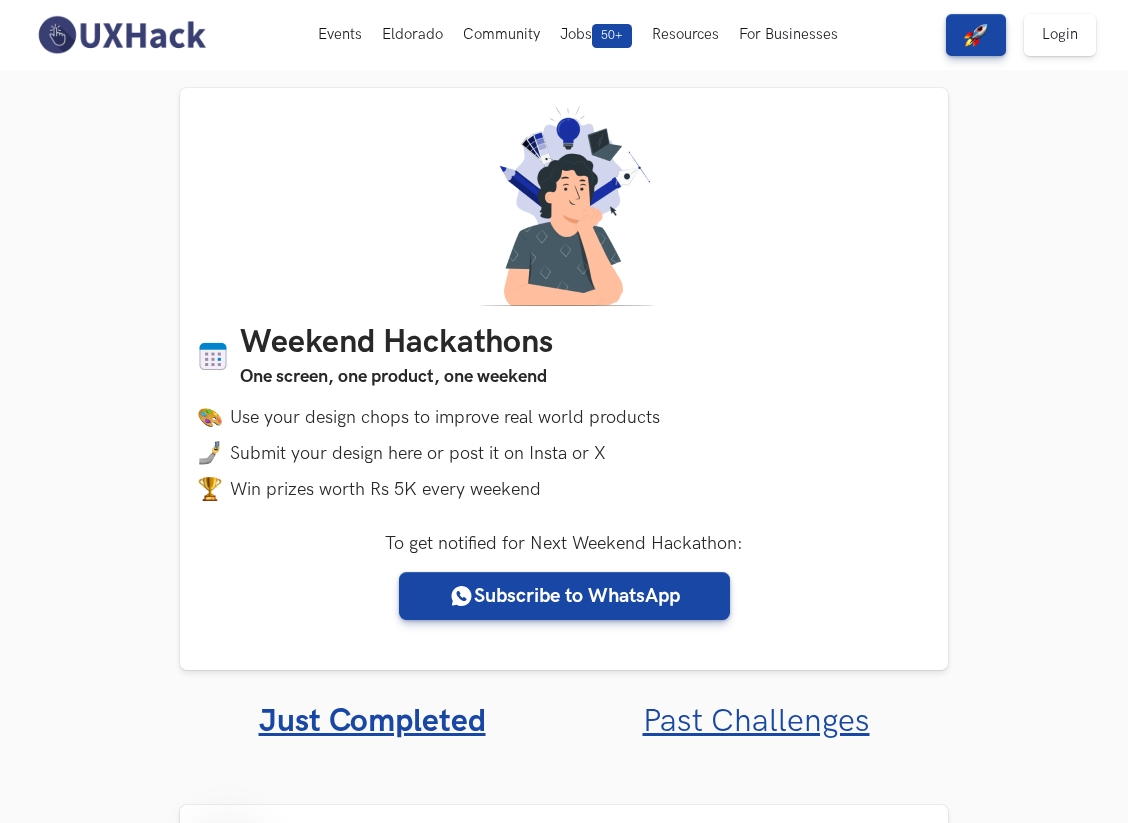 scroll, scrollTop: 0, scrollLeft: 0, axis: both 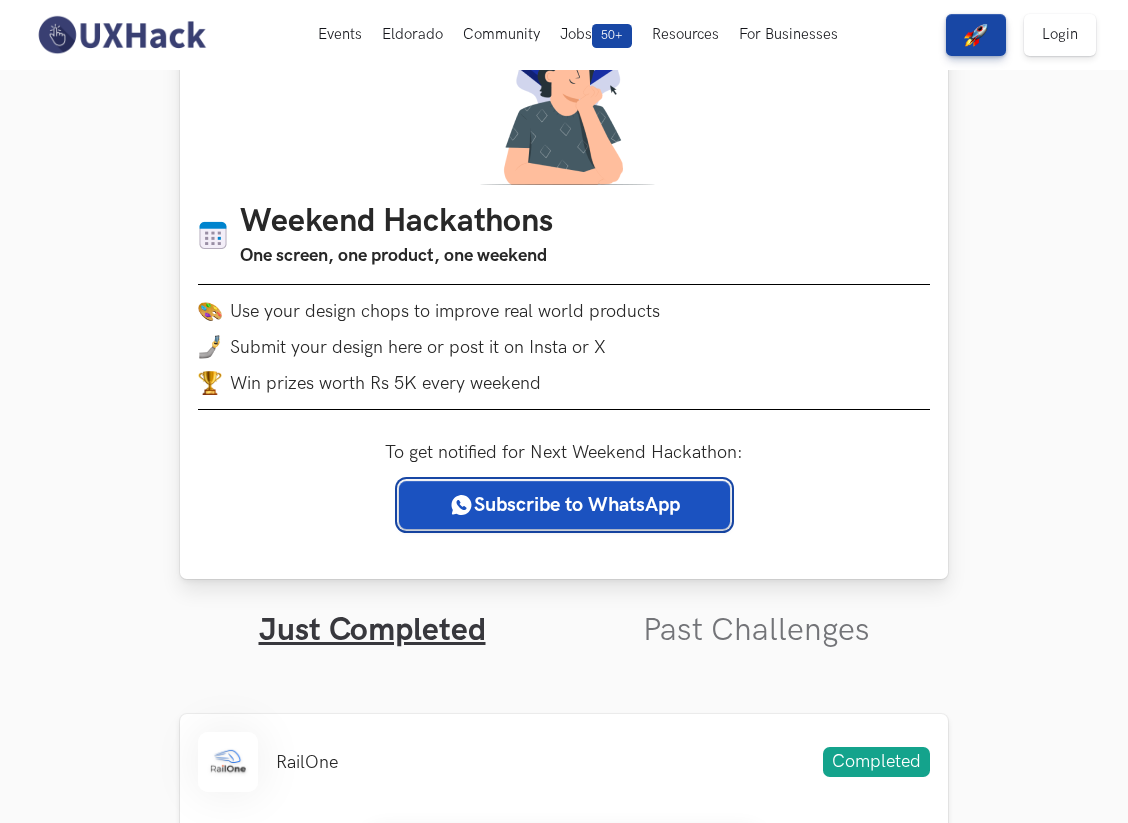 click on "Subscribe to WhatsApp" at bounding box center (564, 505) 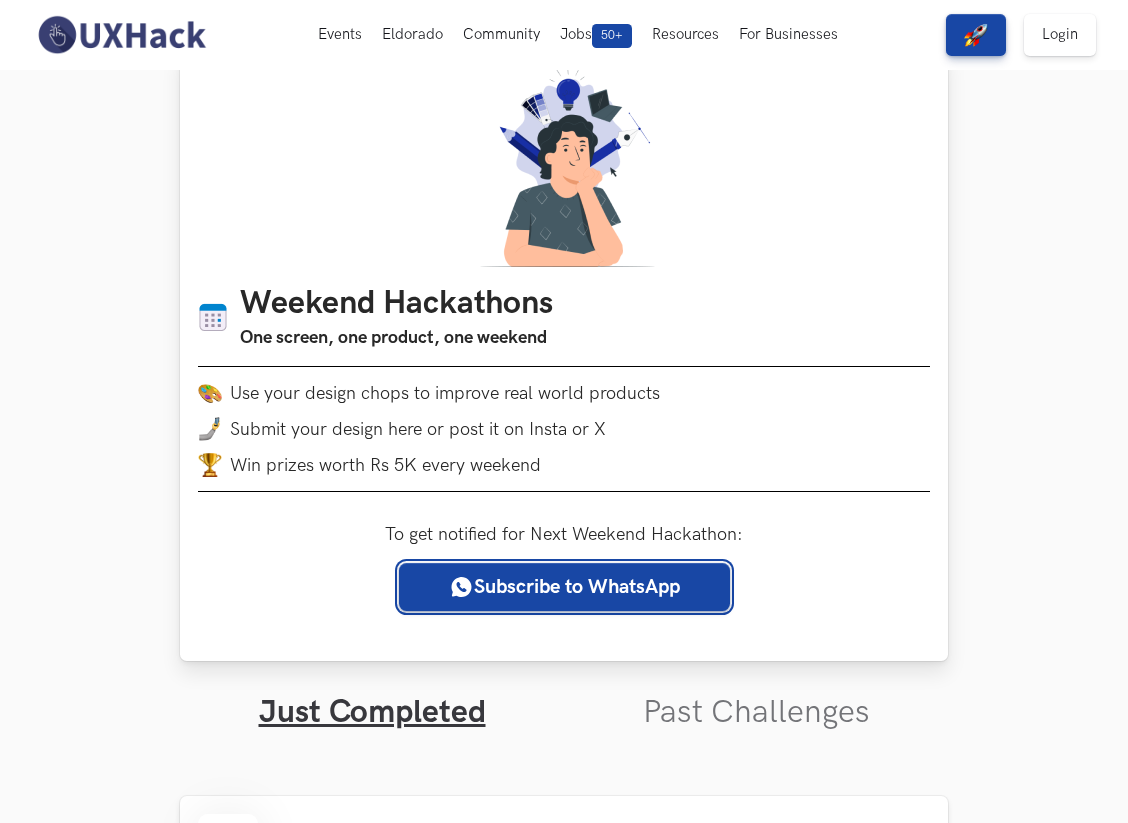 scroll, scrollTop: 31, scrollLeft: 0, axis: vertical 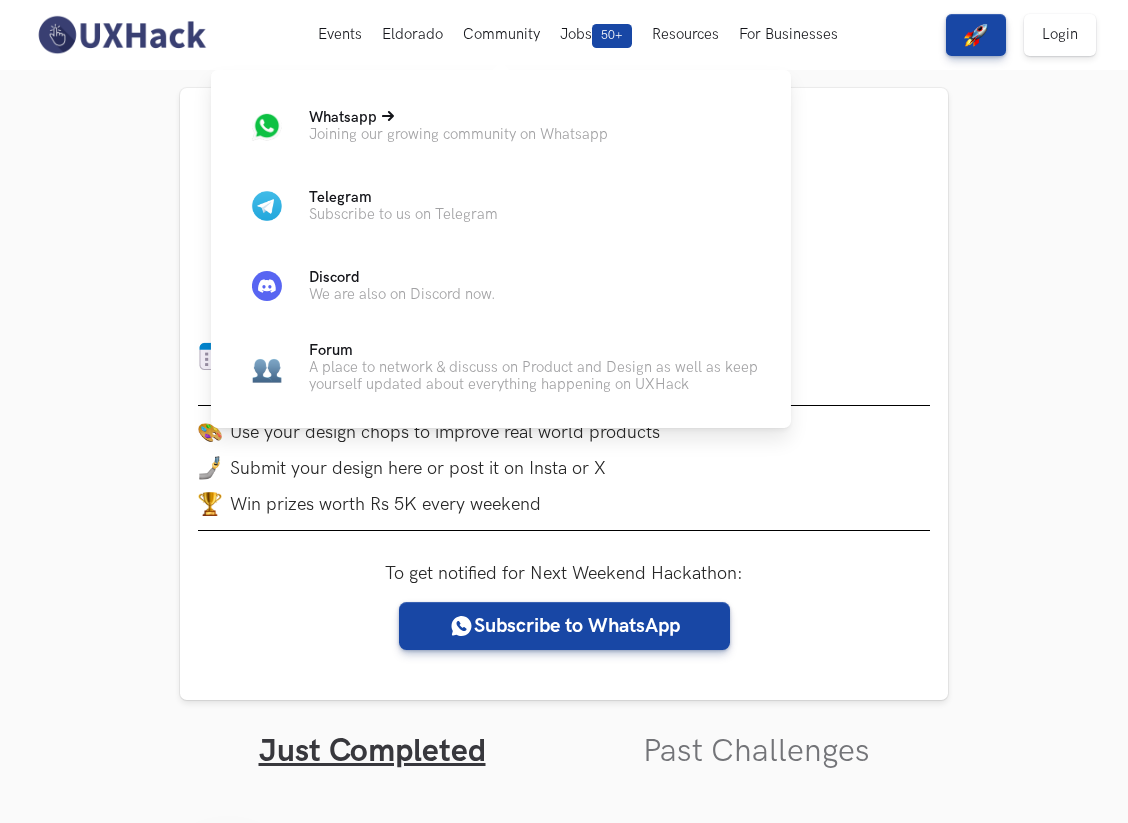 click on "Joining our growing community on Whatsapp" at bounding box center [458, 134] 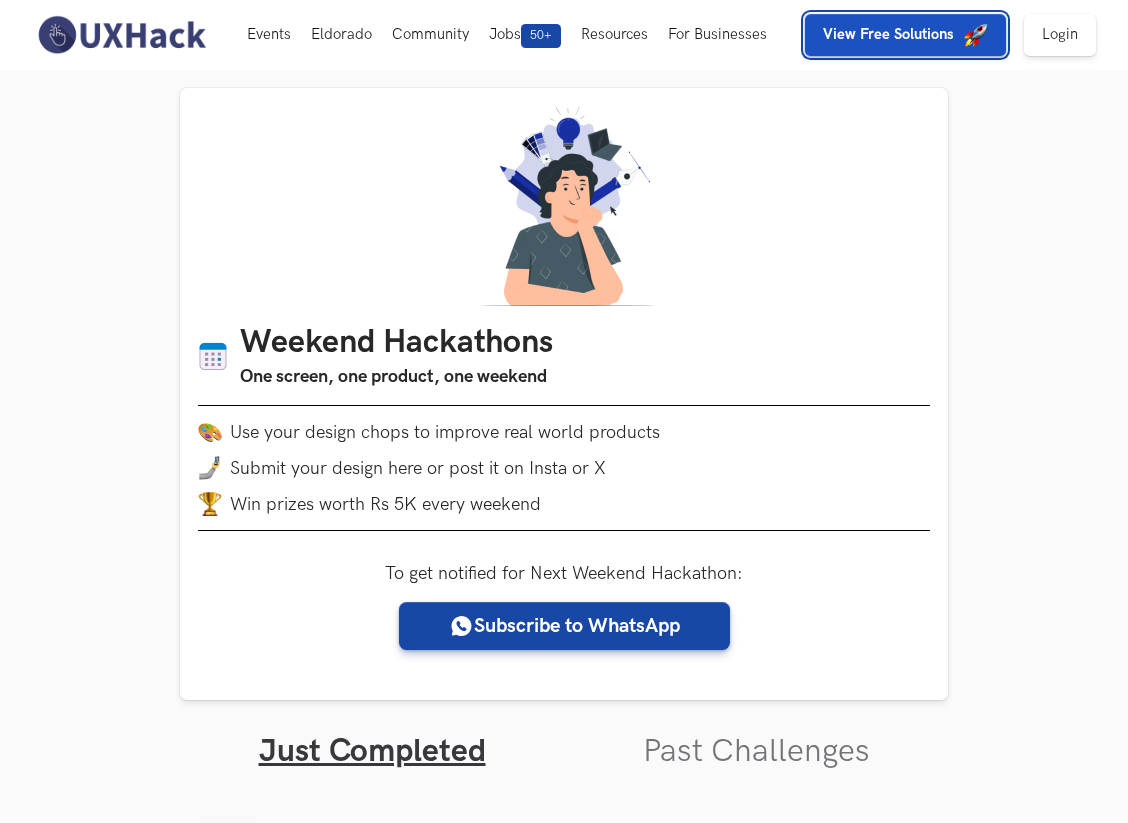 click on "View Free Solutions" at bounding box center (905, 35) 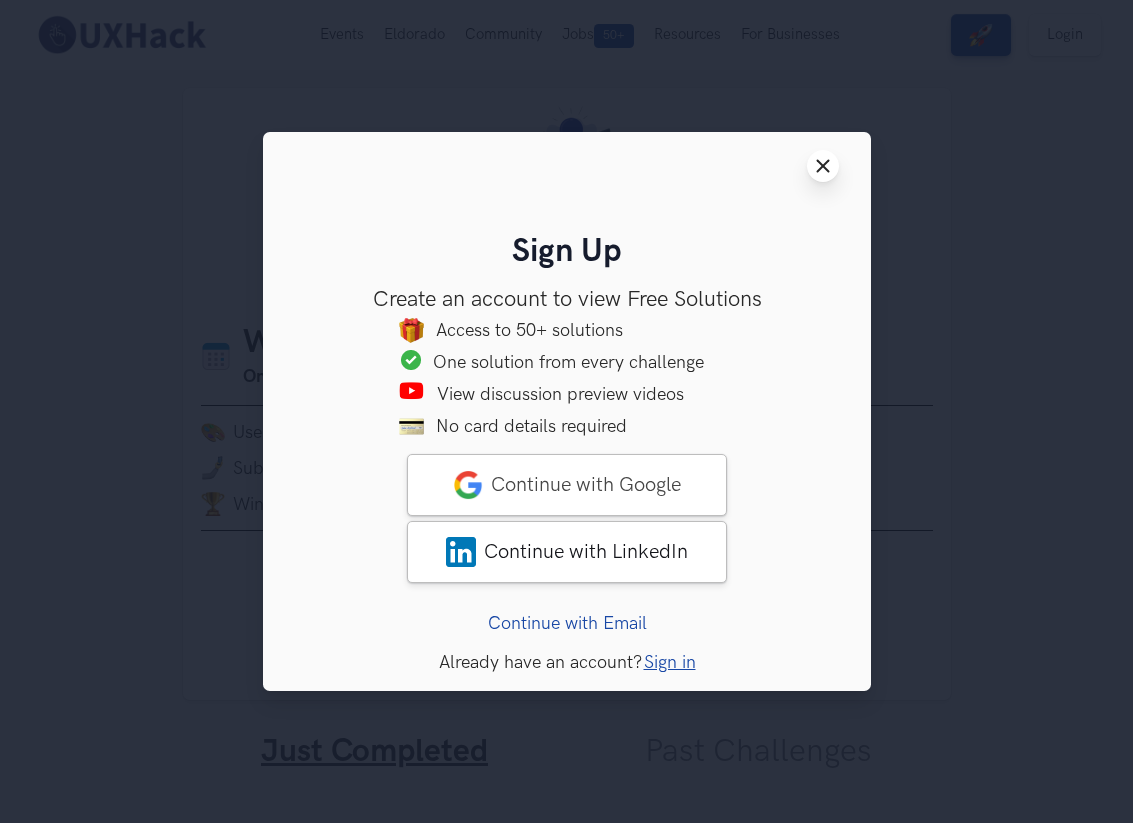 click 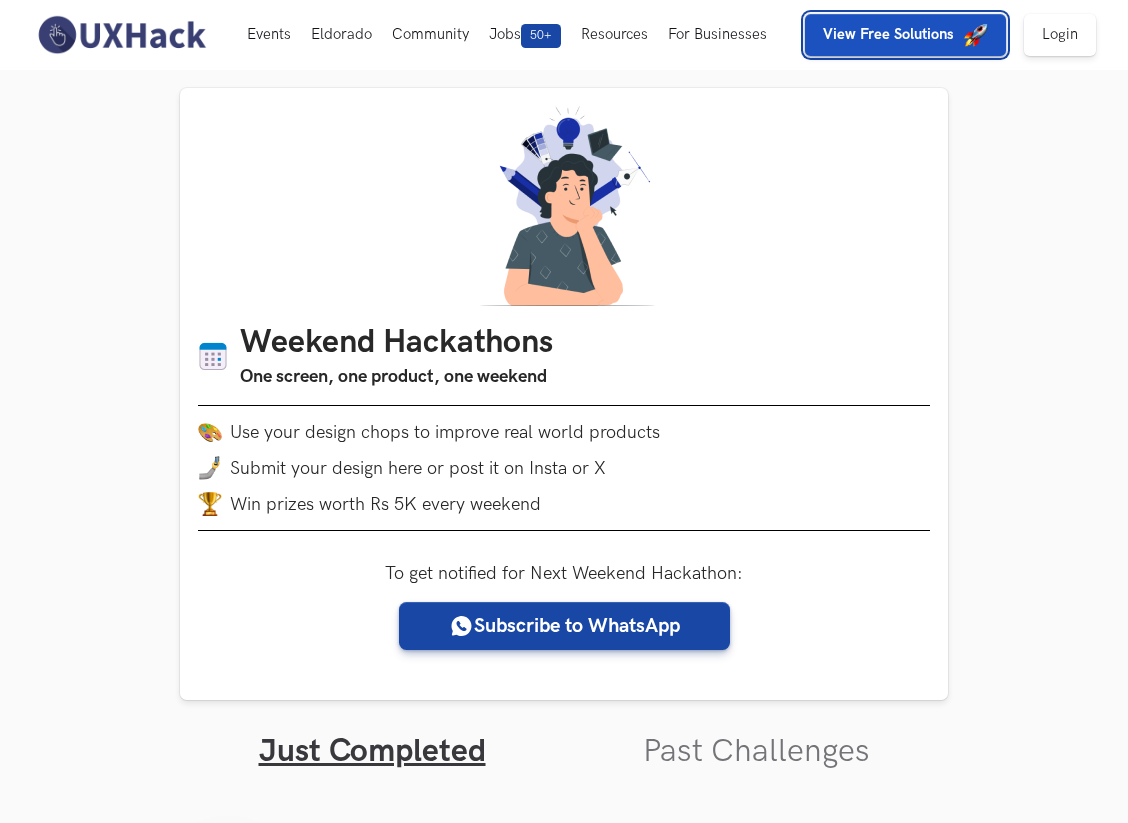 click at bounding box center (976, 35) 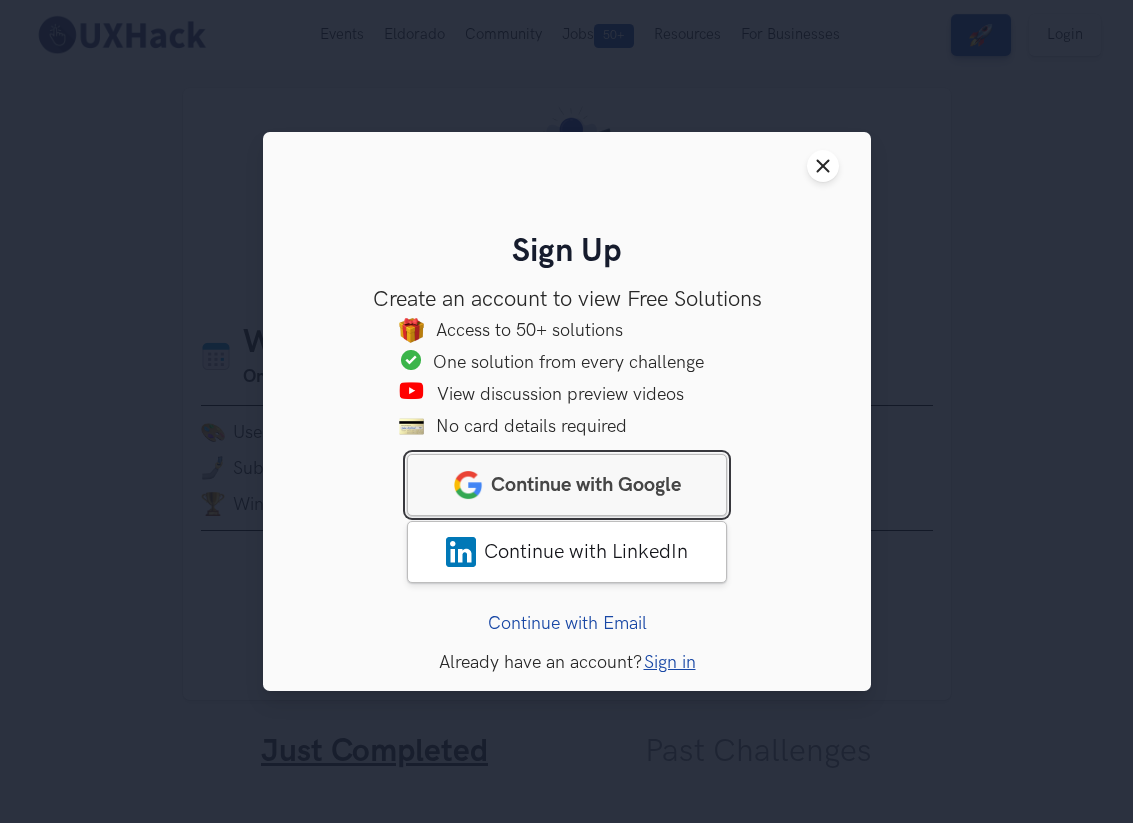 click on "Continue with Google" at bounding box center [567, 485] 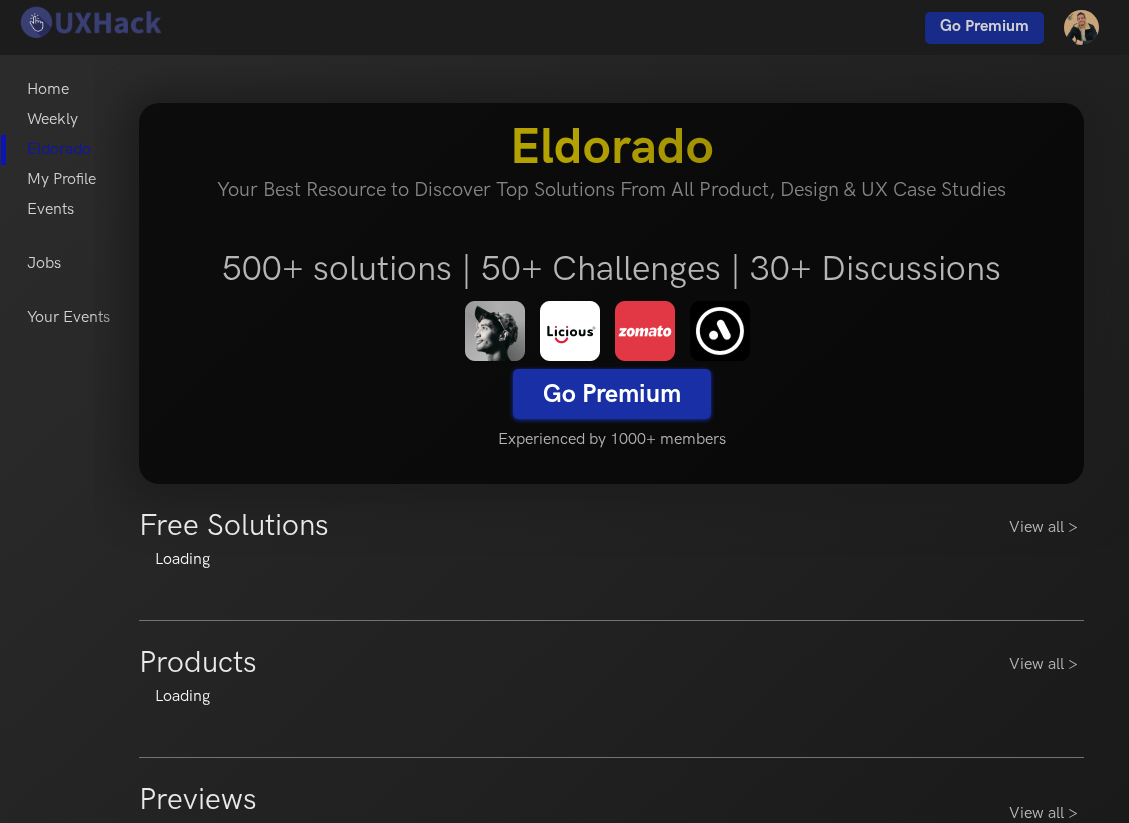 scroll, scrollTop: 0, scrollLeft: 0, axis: both 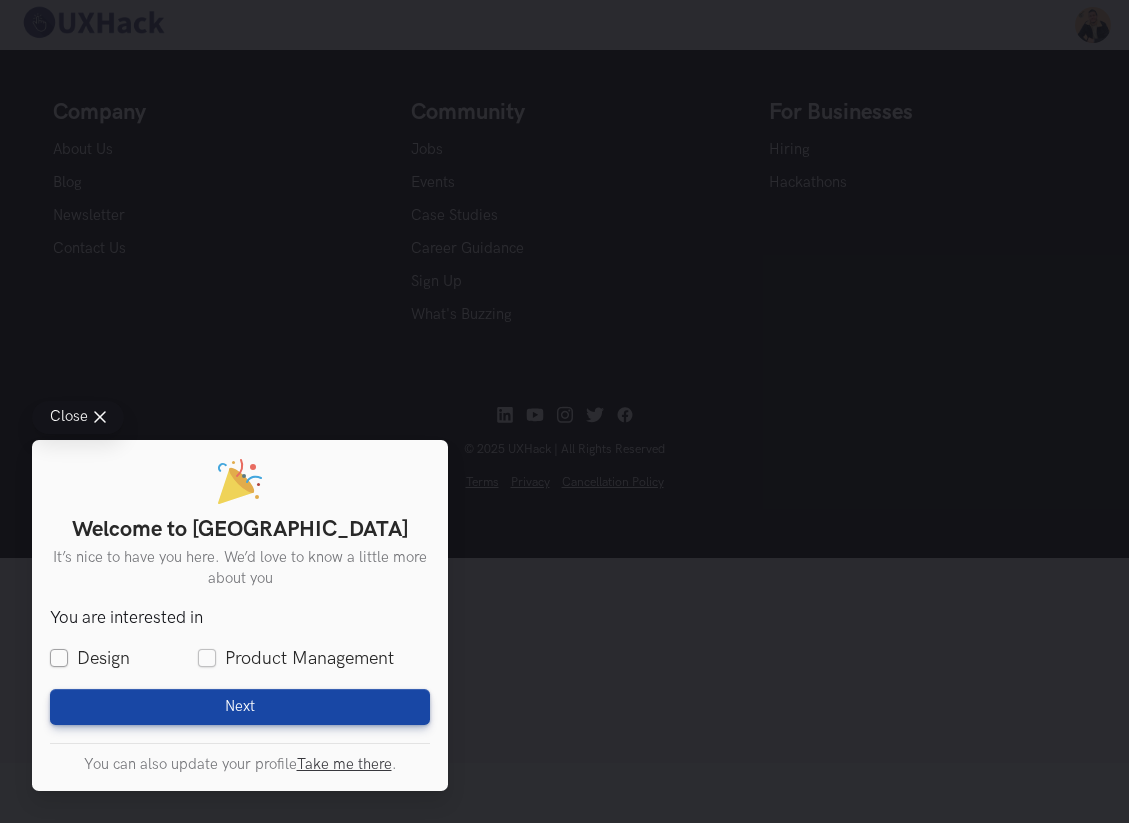click on "Design" at bounding box center [90, 658] 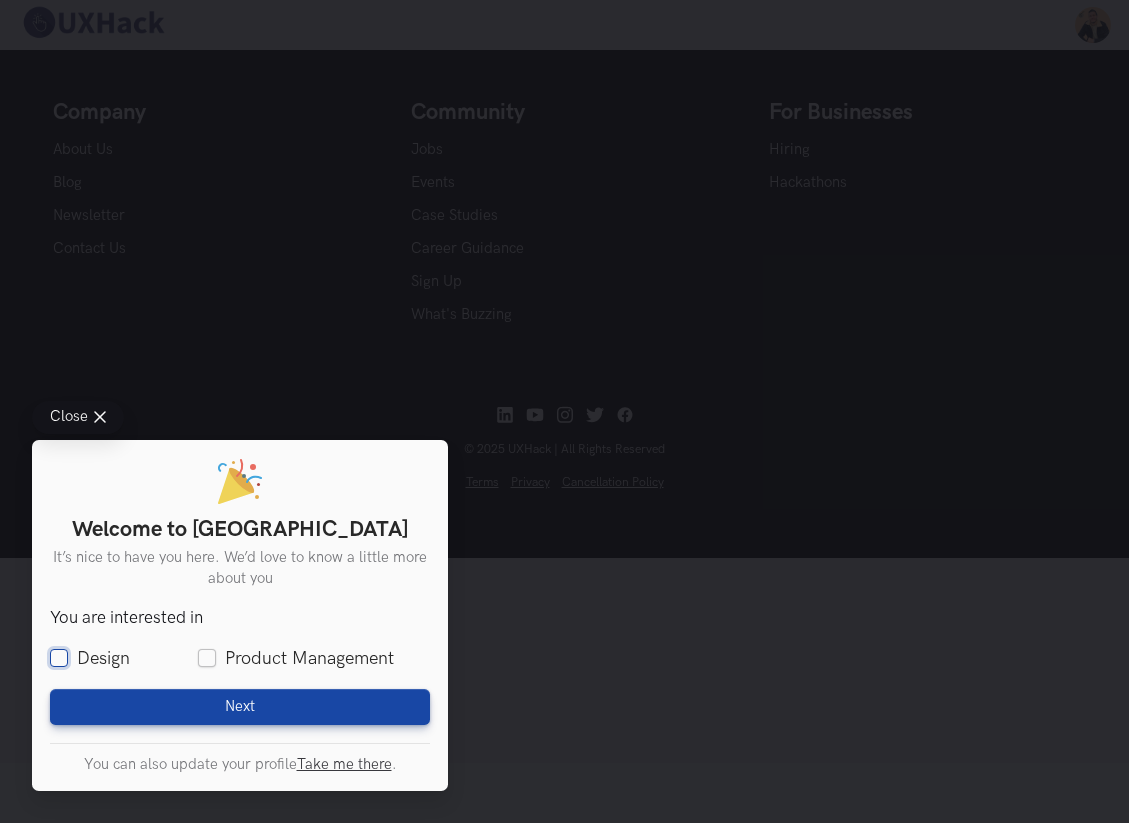click on "Design" at bounding box center [59, 659] 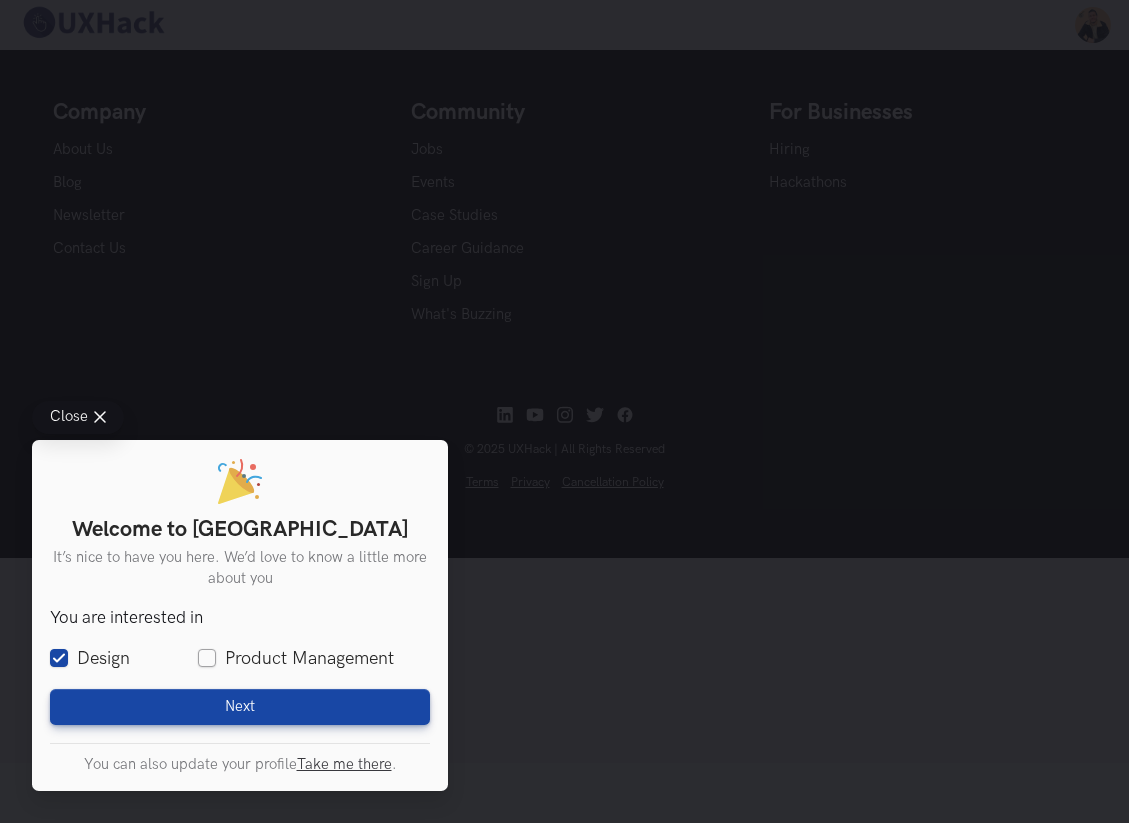 click on "Product Management" at bounding box center (296, 658) 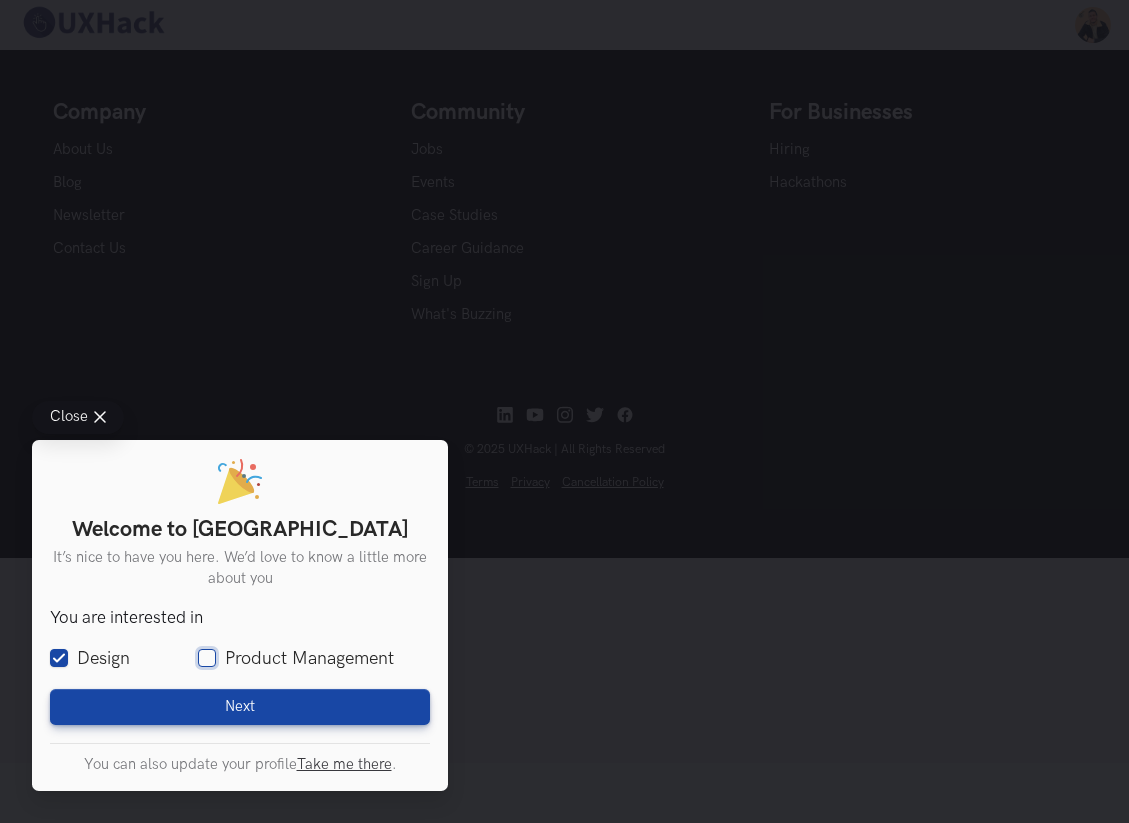 click on "Product Management" at bounding box center (207, 659) 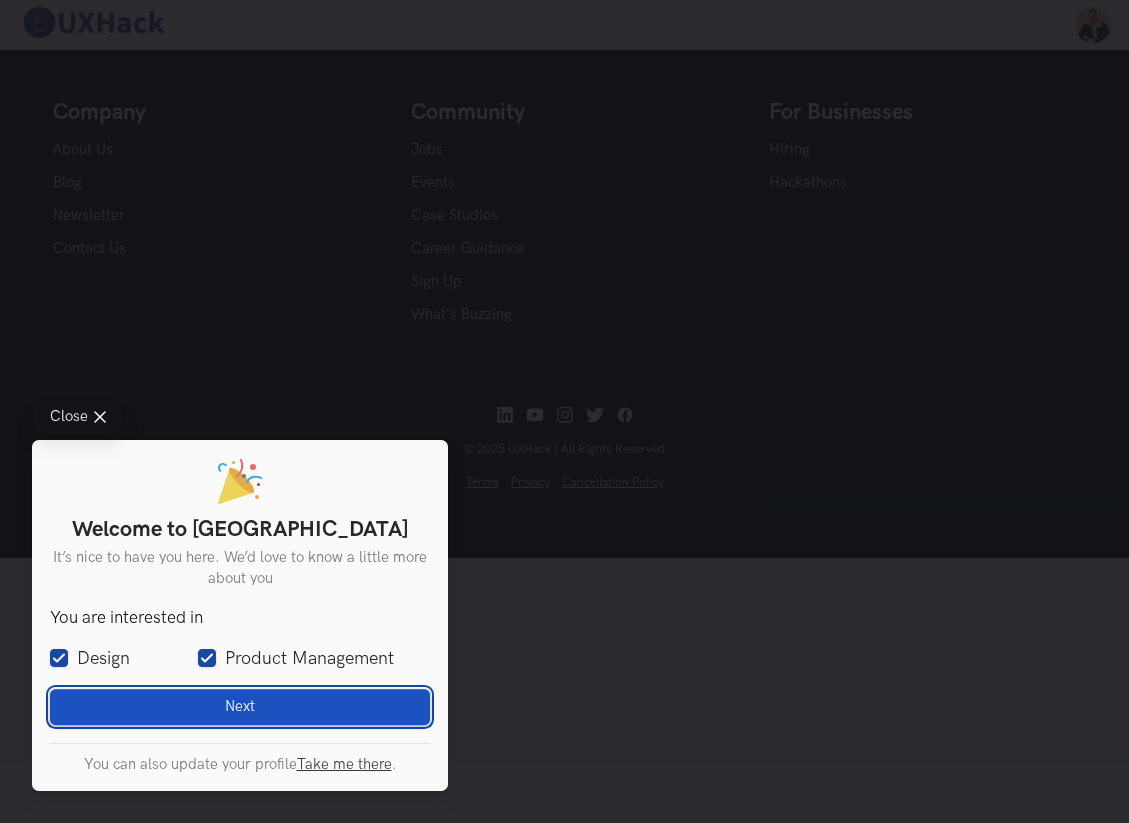click on "Next   Loading" at bounding box center (240, 707) 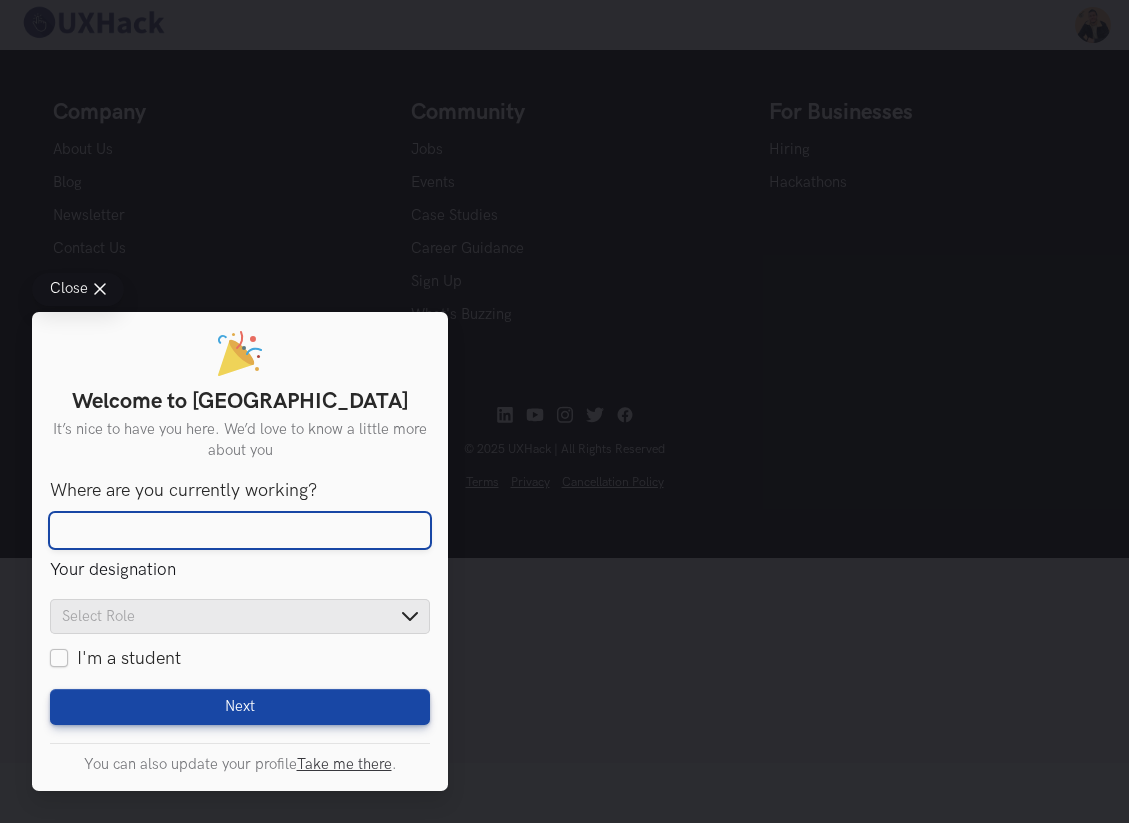 click on "Where are you currently working?" at bounding box center (240, 531) 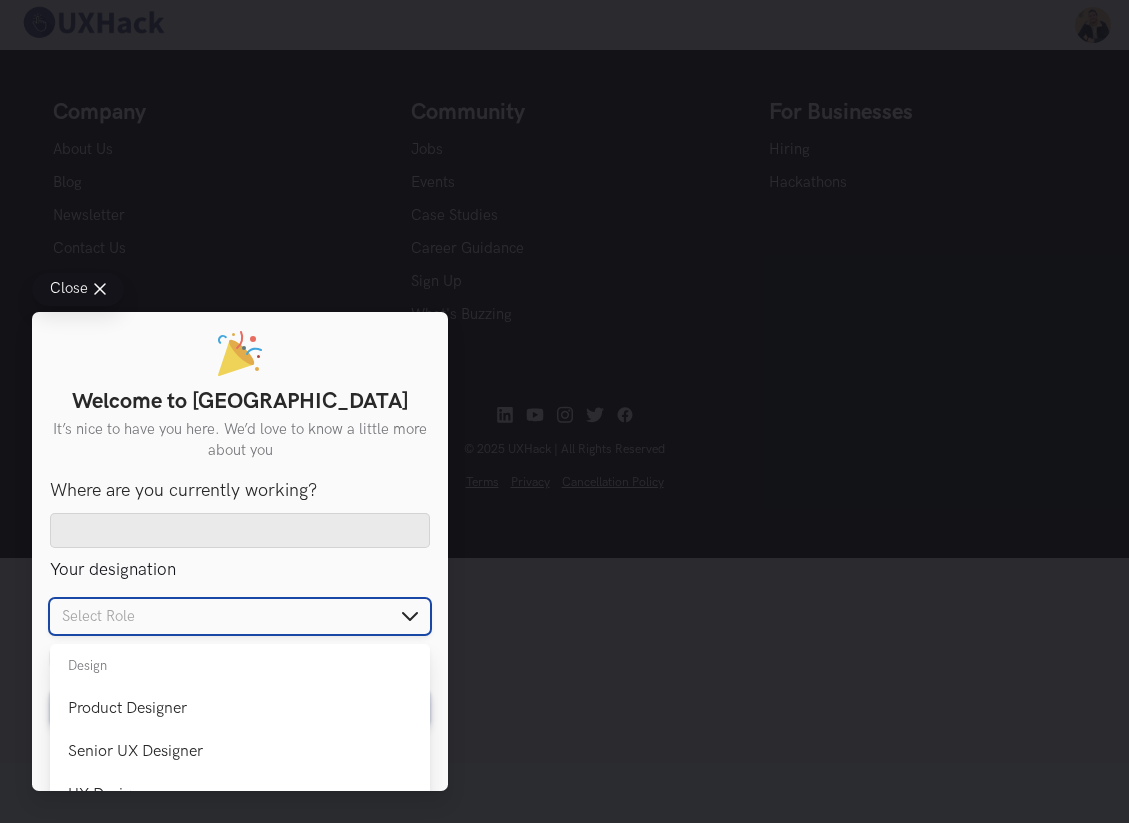 click at bounding box center (240, 616) 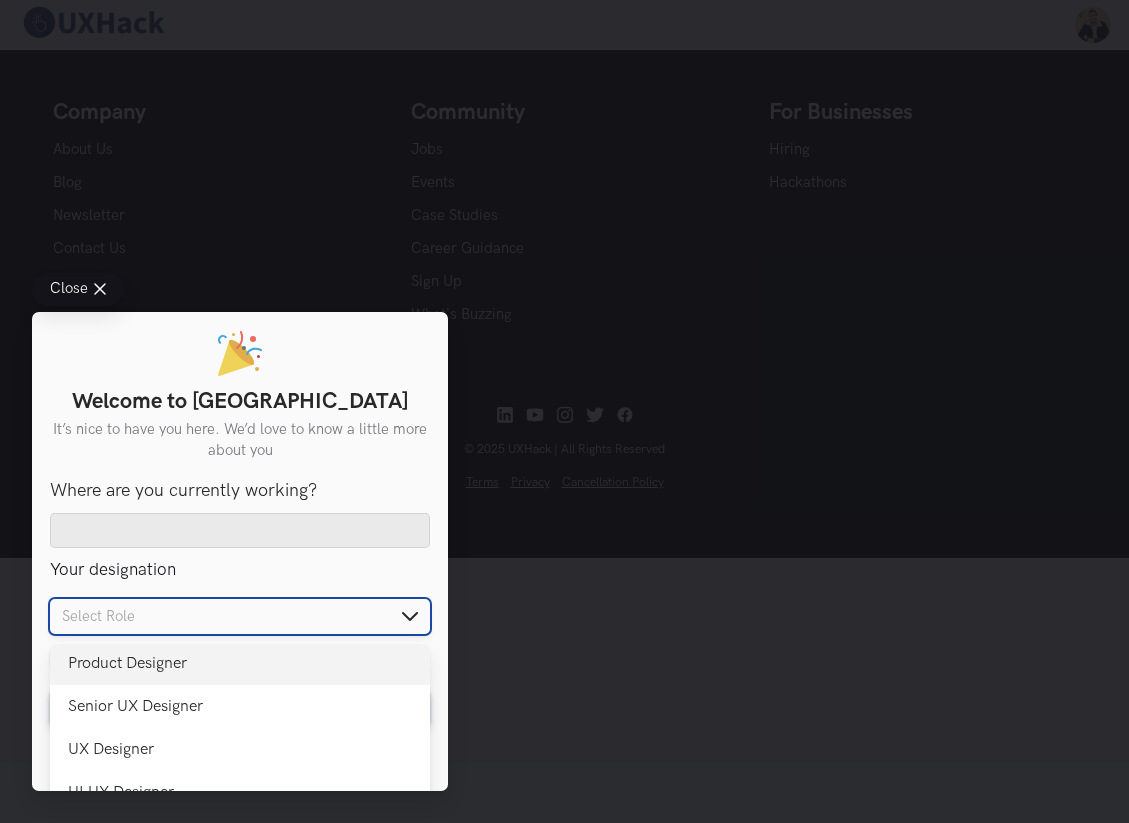 scroll, scrollTop: 49, scrollLeft: 0, axis: vertical 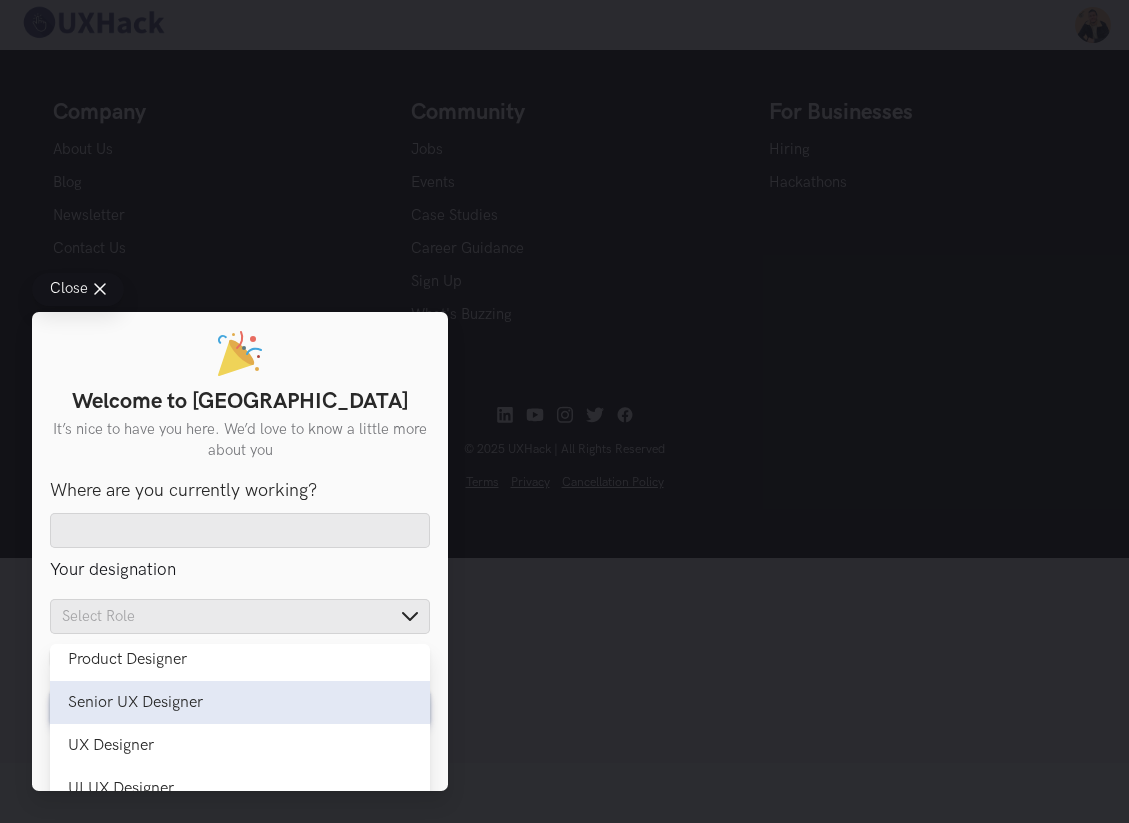 click on "Senior UX Designer" at bounding box center [240, 702] 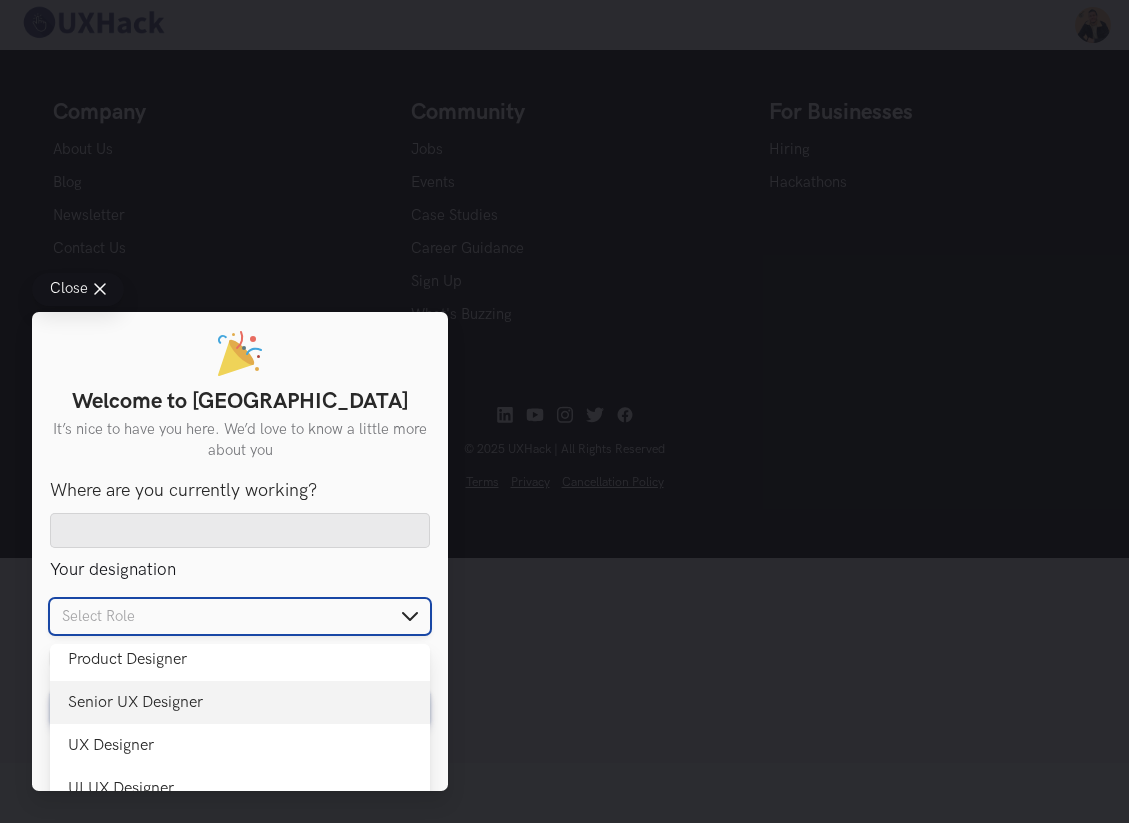 type on "Senior UX Designer" 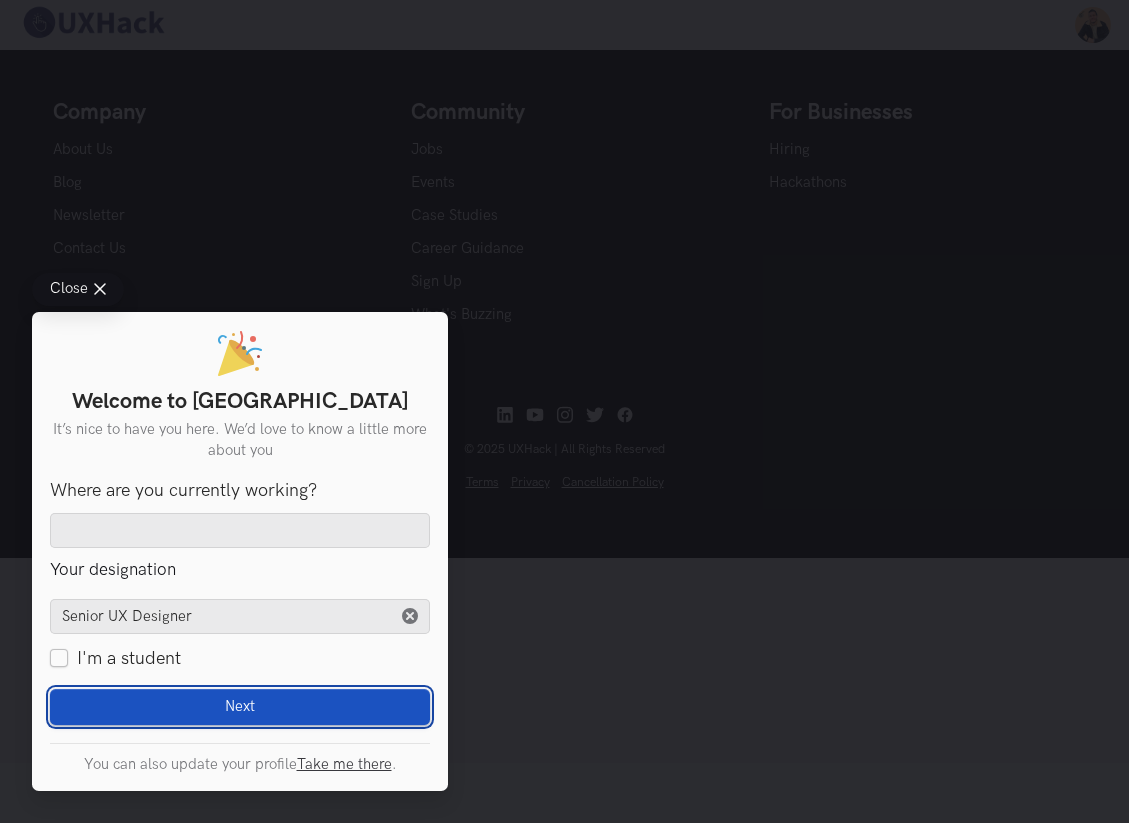click on "Next   Loading" at bounding box center [240, 707] 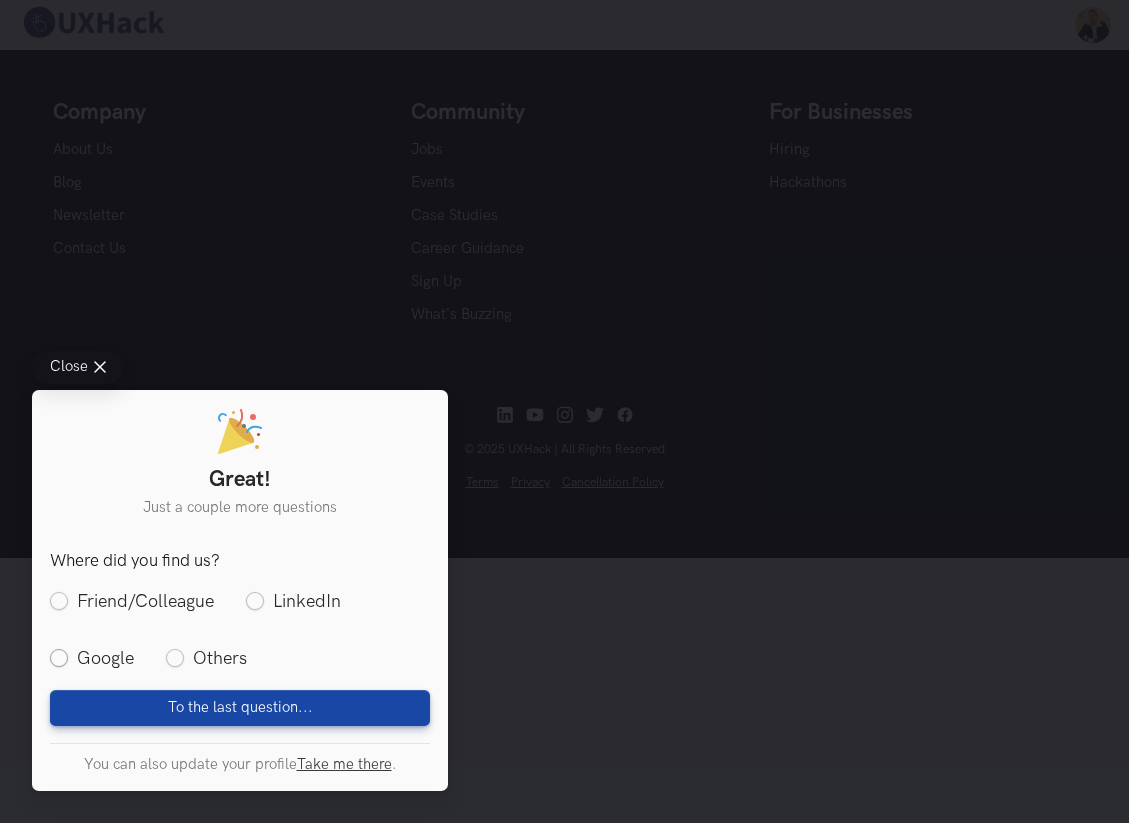 click on "Google" at bounding box center (92, 658) 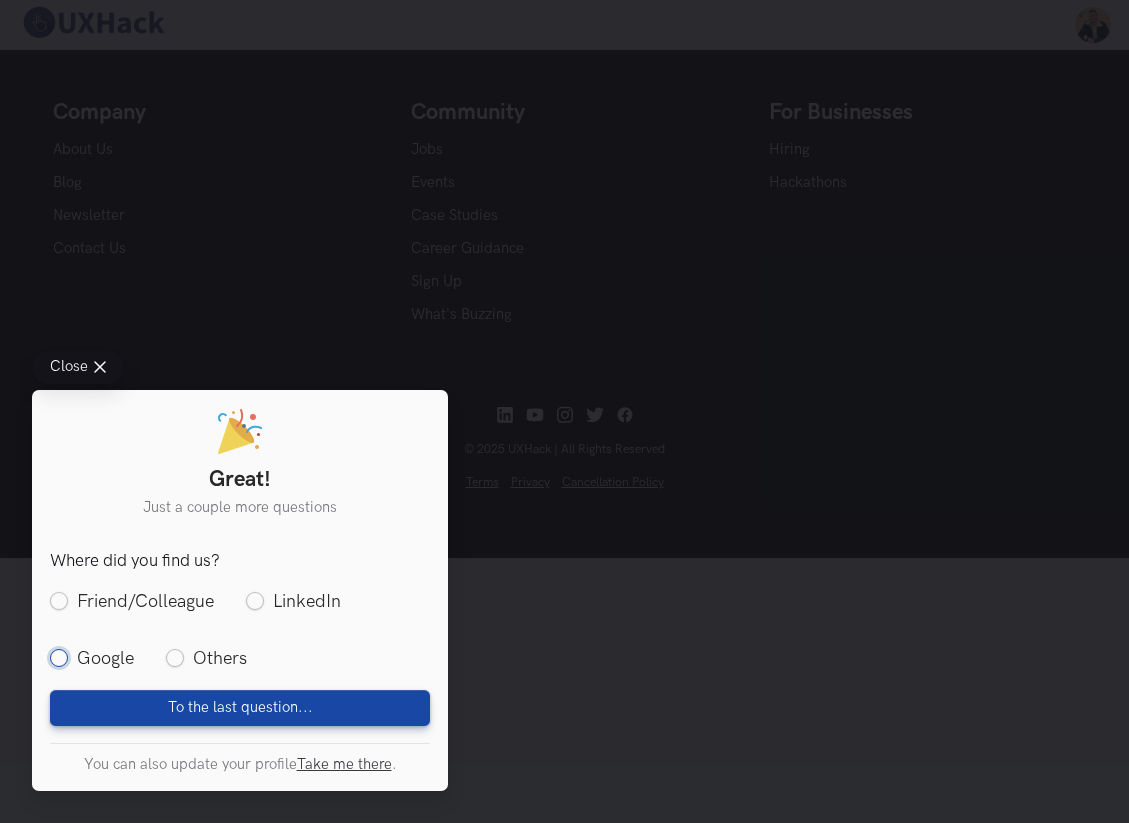 click on "Google" at bounding box center (59, 659) 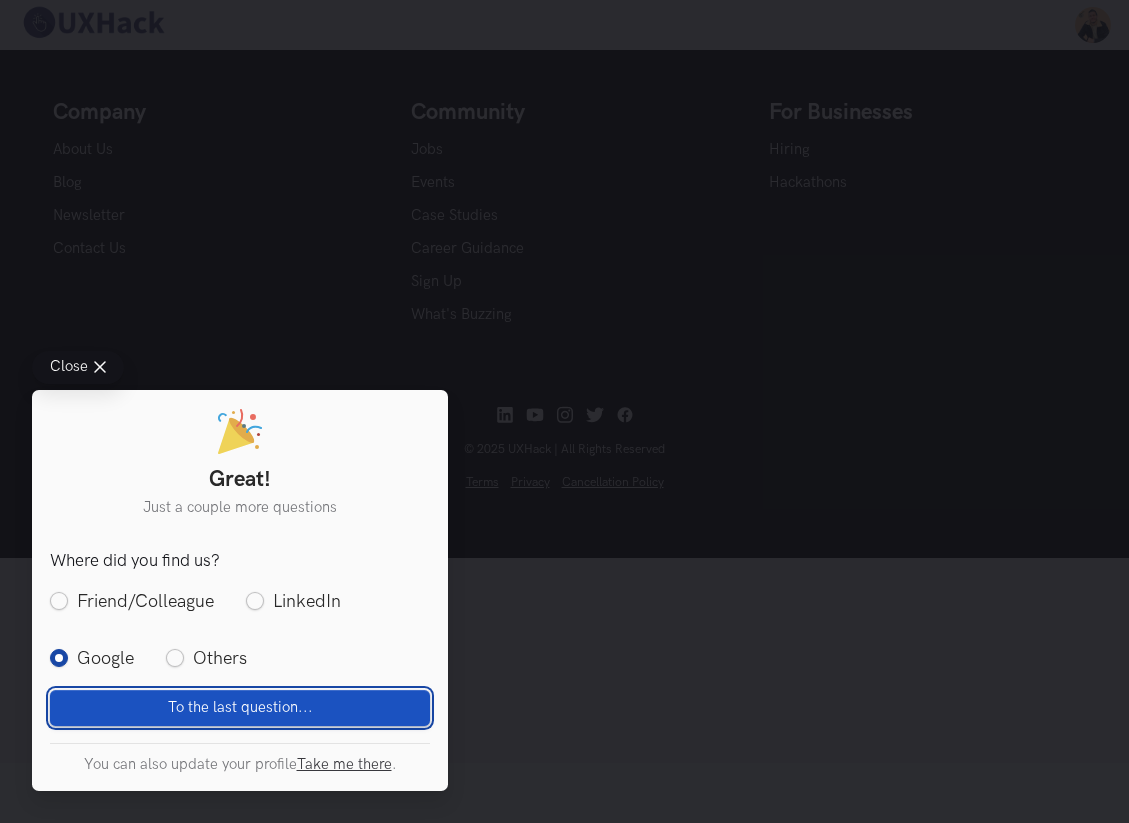 click on "To the last question...   Loading" at bounding box center (240, 707) 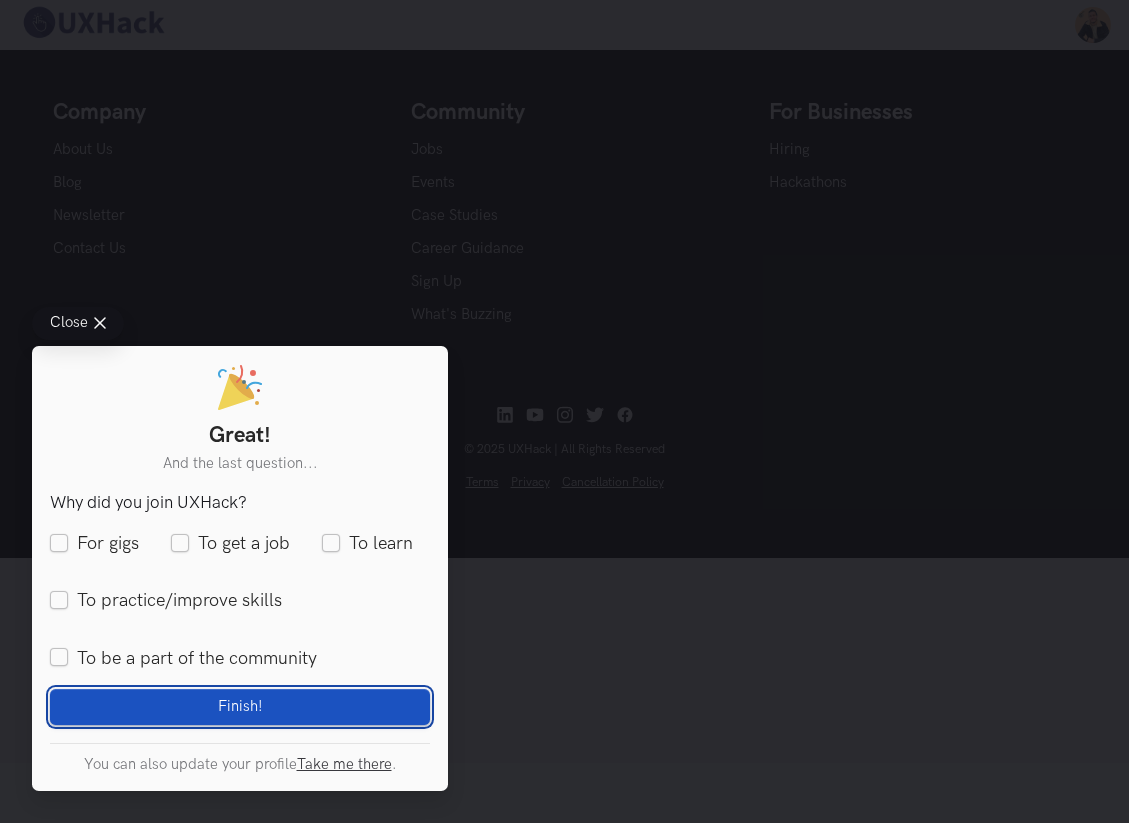 click on "Finish!   Loading" at bounding box center (240, 707) 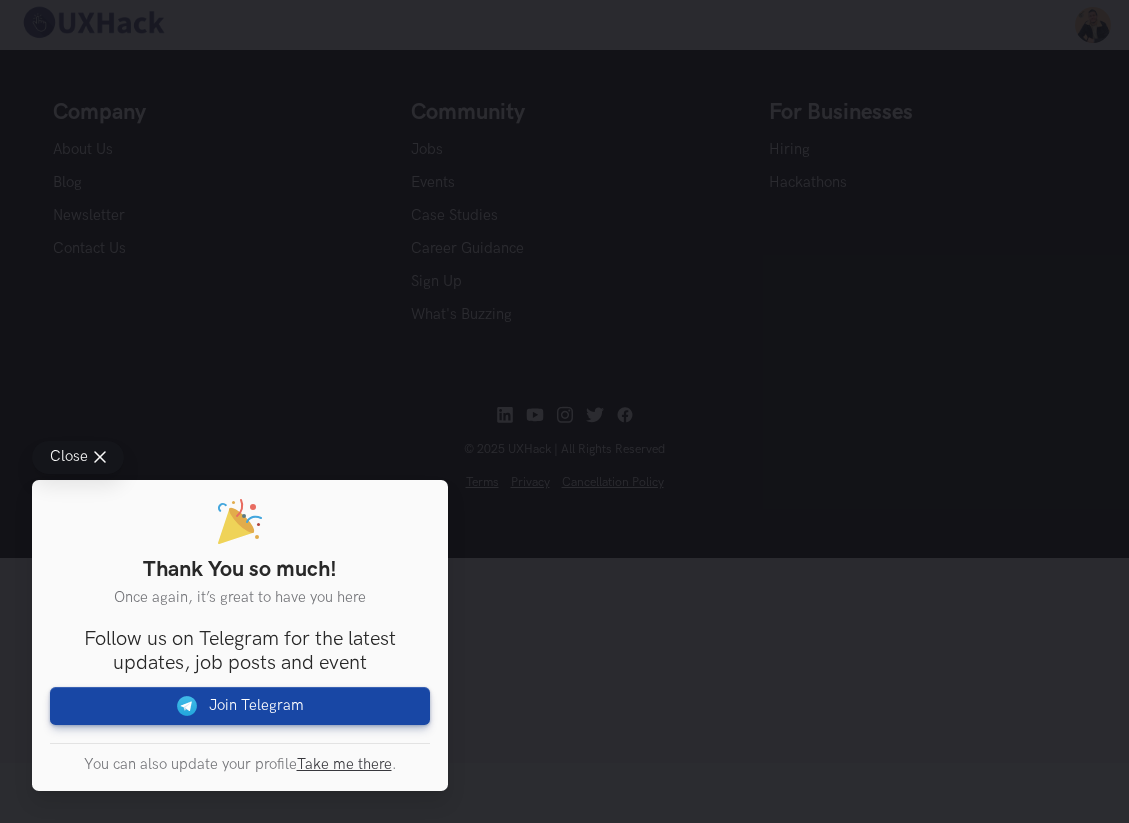 click on "Close" at bounding box center [78, 457] 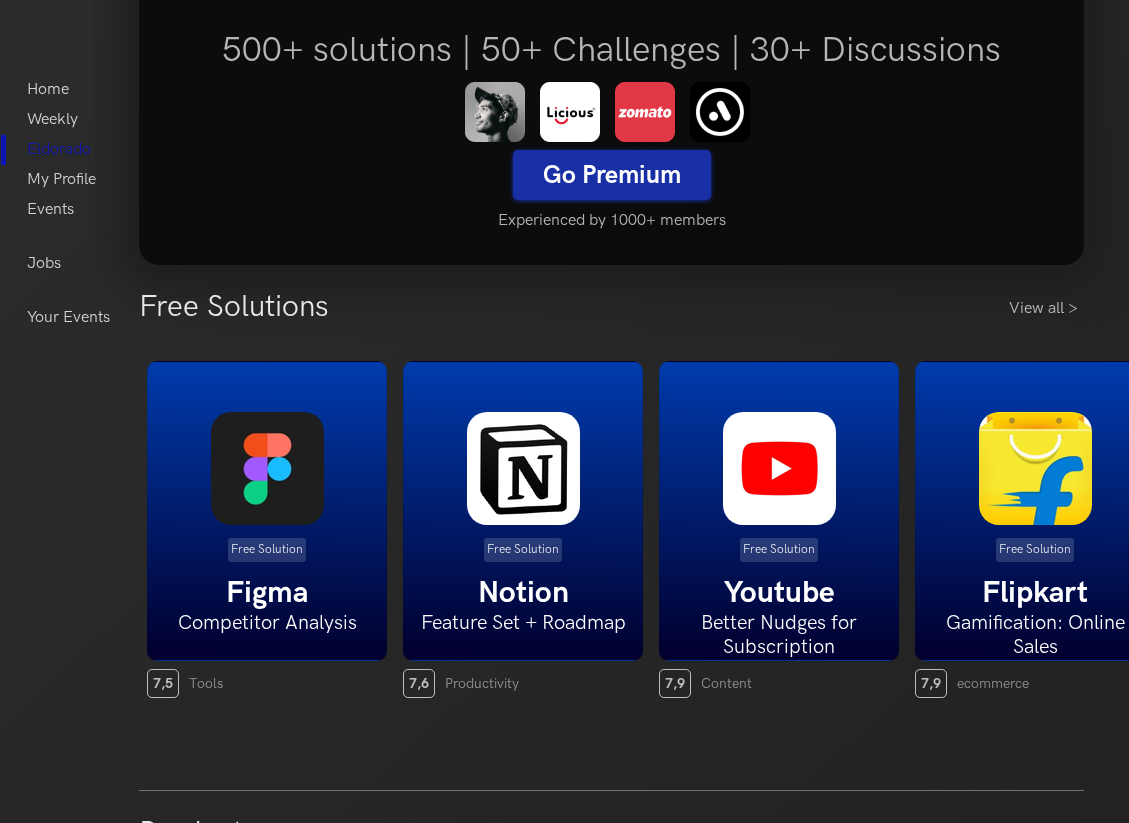scroll, scrollTop: 221, scrollLeft: 0, axis: vertical 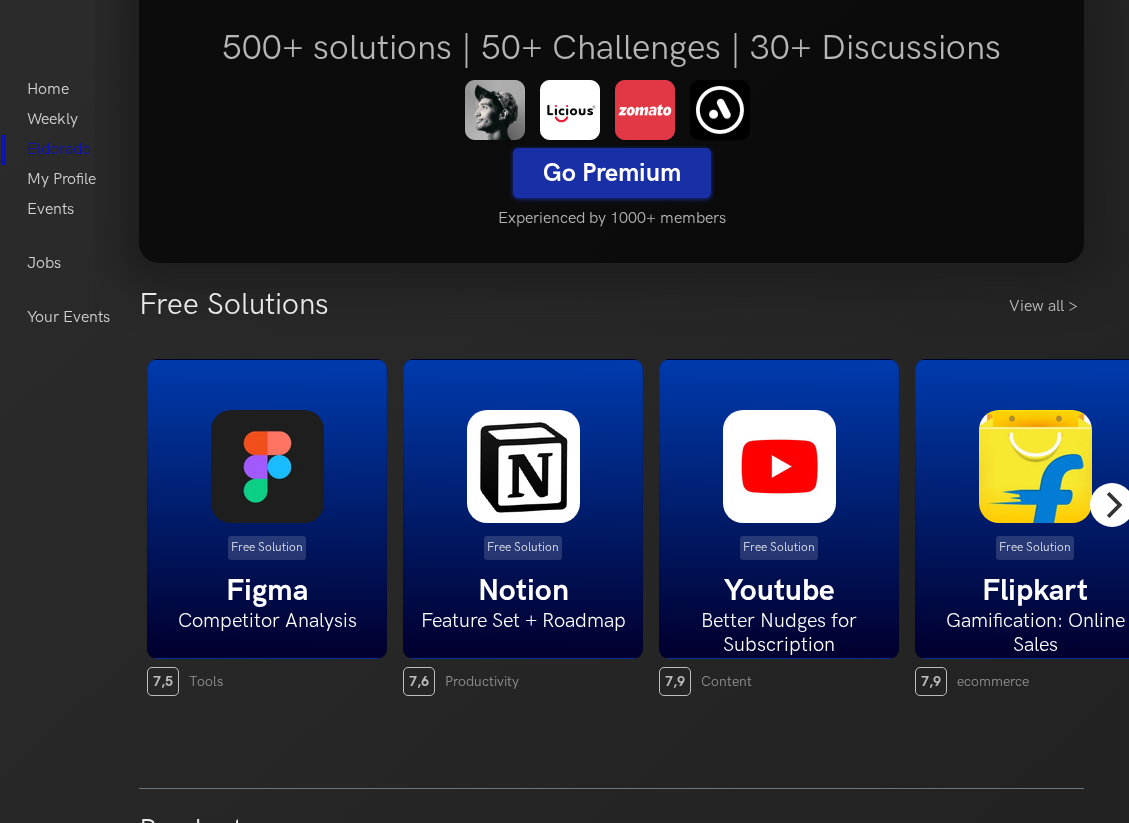 click 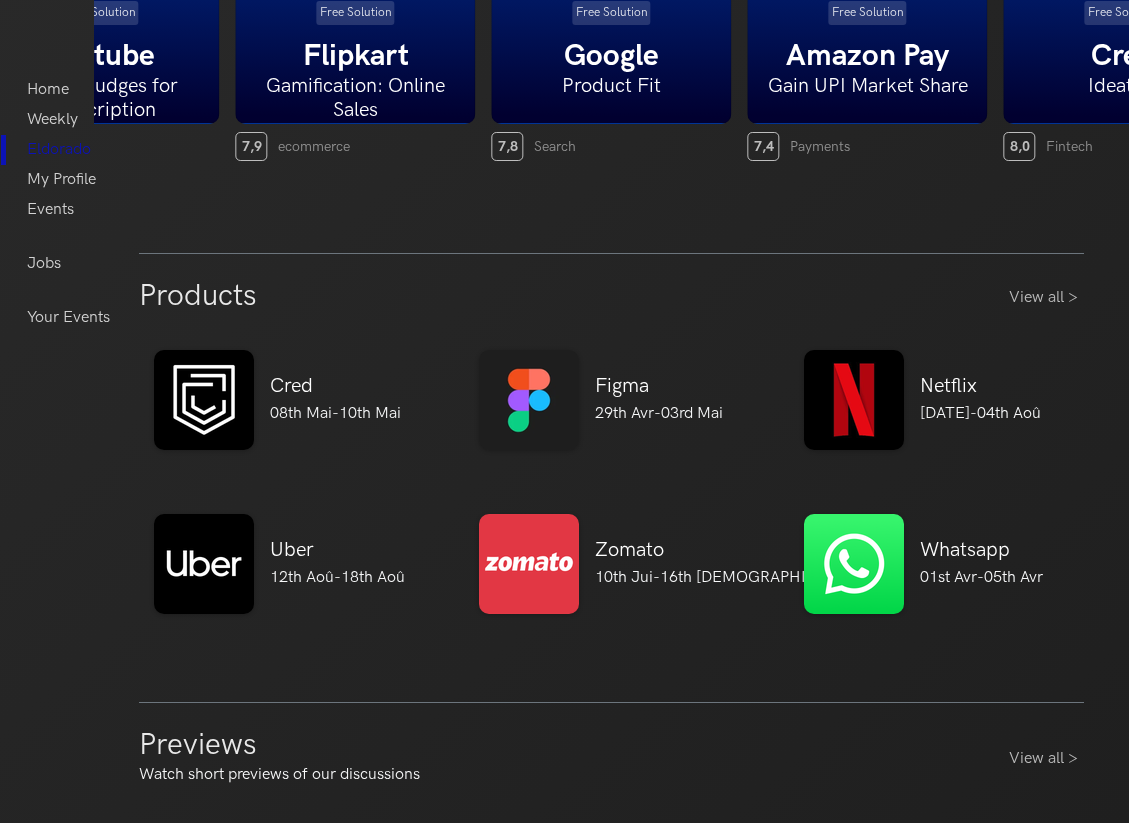 scroll, scrollTop: 0, scrollLeft: 0, axis: both 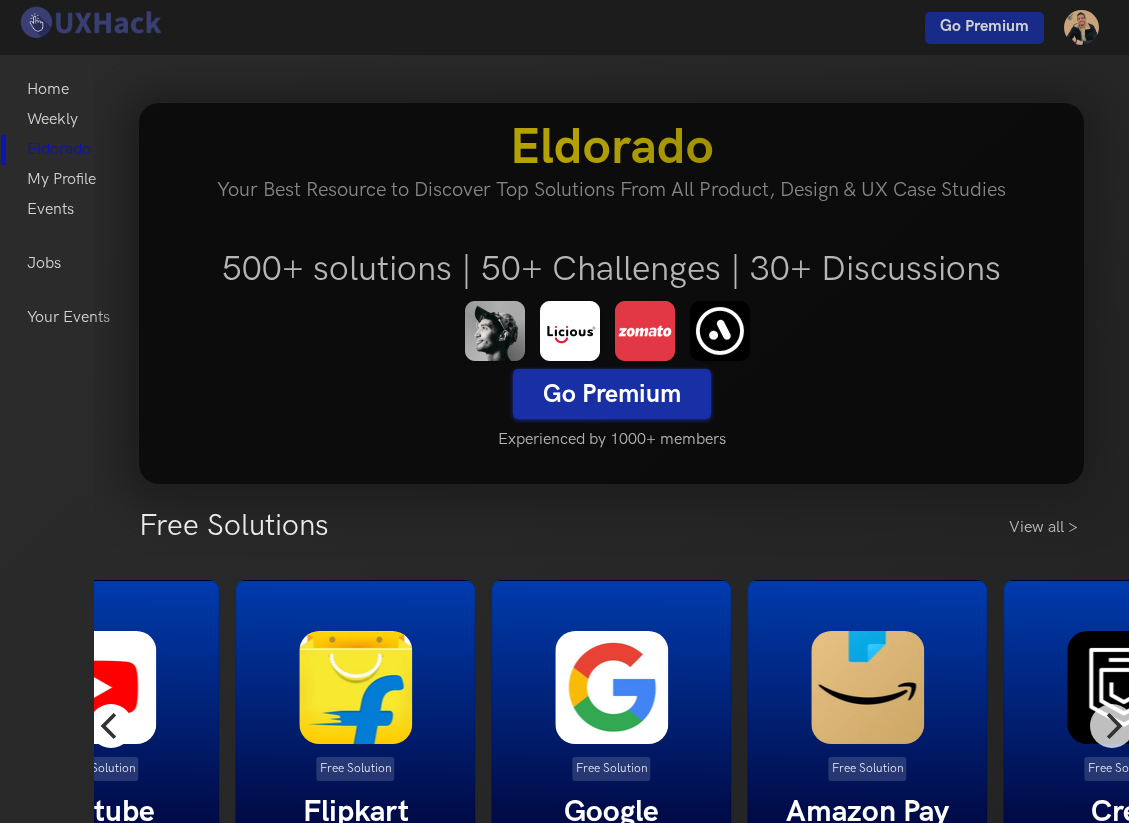 click 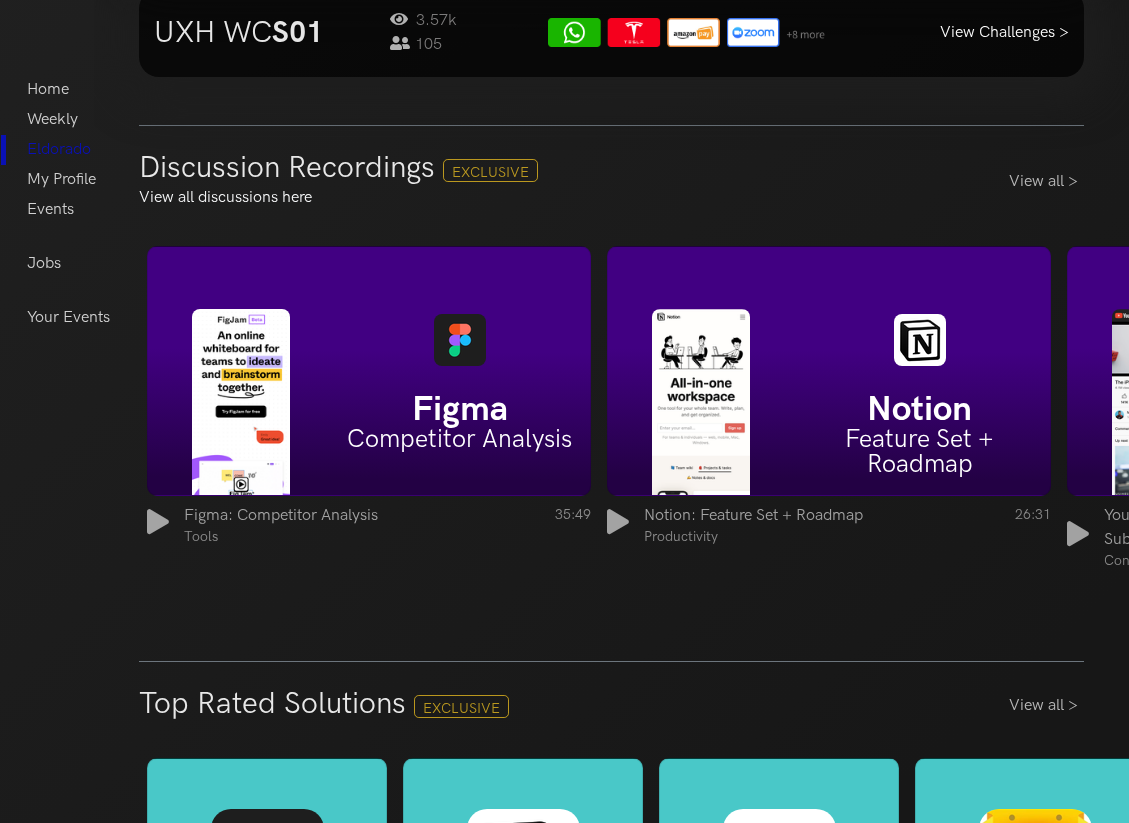 scroll, scrollTop: 2531, scrollLeft: 0, axis: vertical 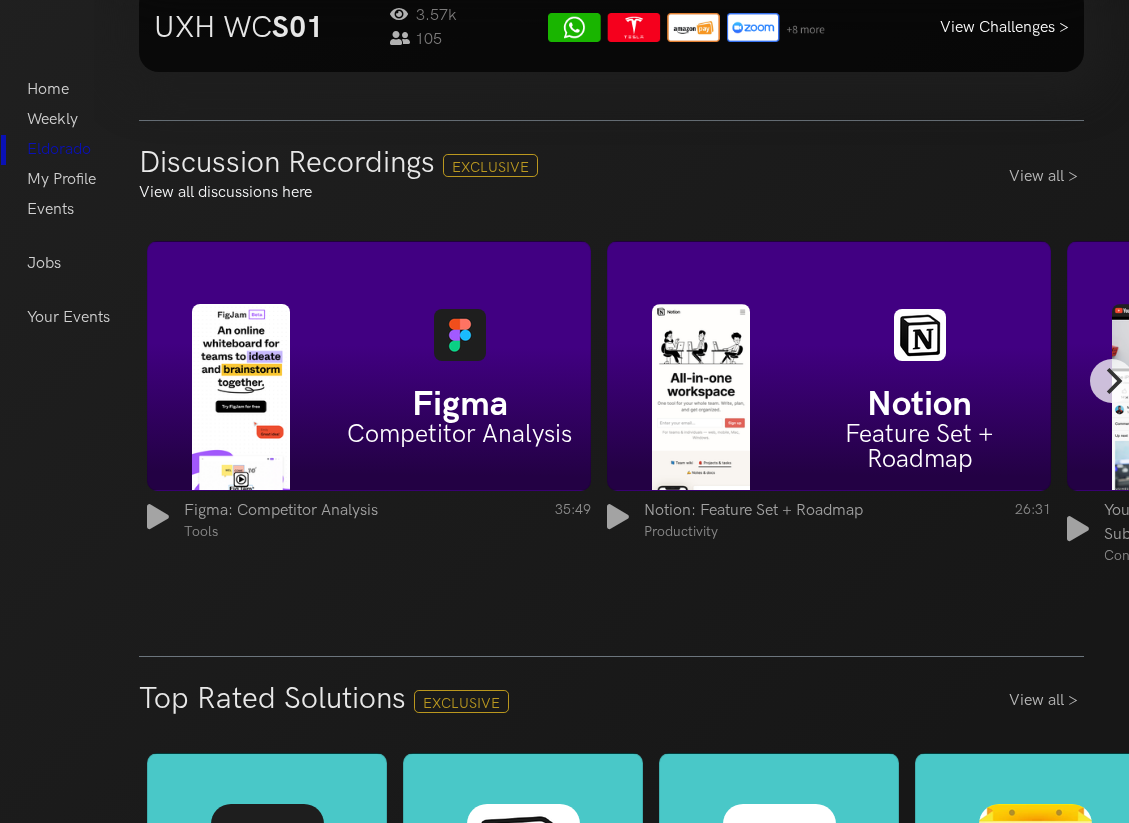 click on "Figma" at bounding box center [459, 404] 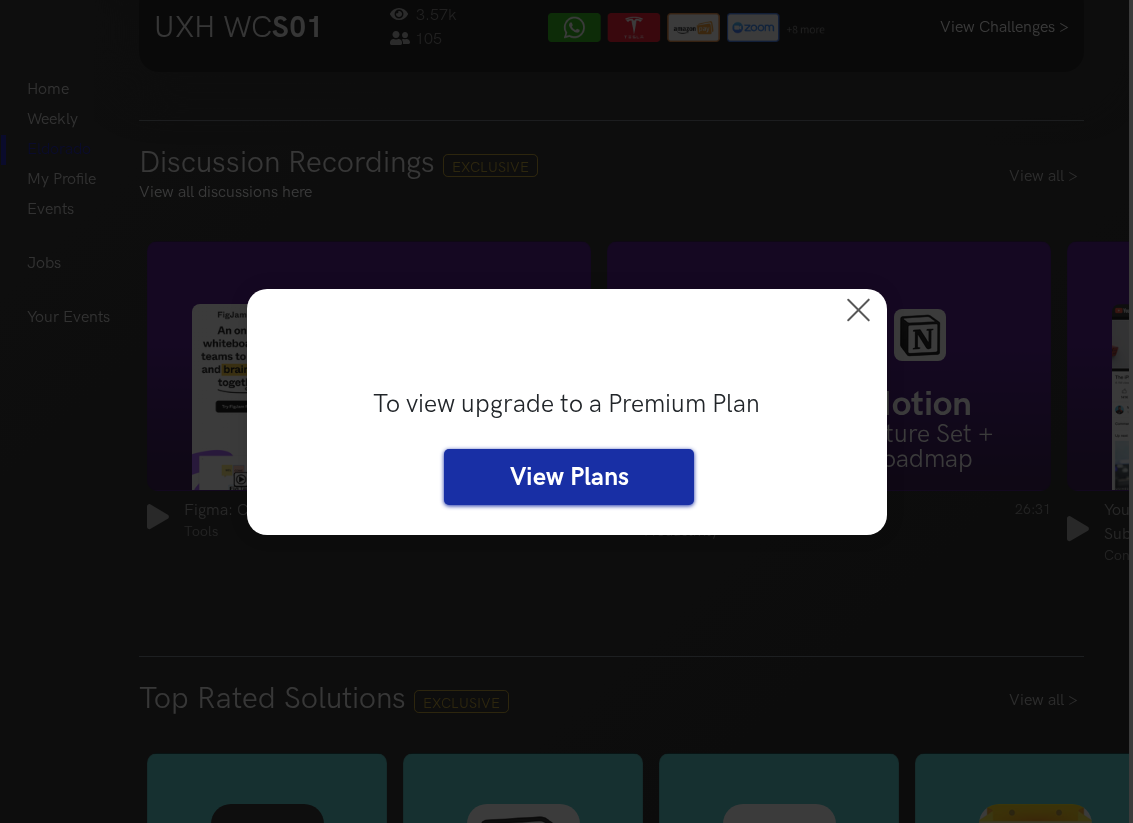 click on "View Plans" at bounding box center [569, 477] 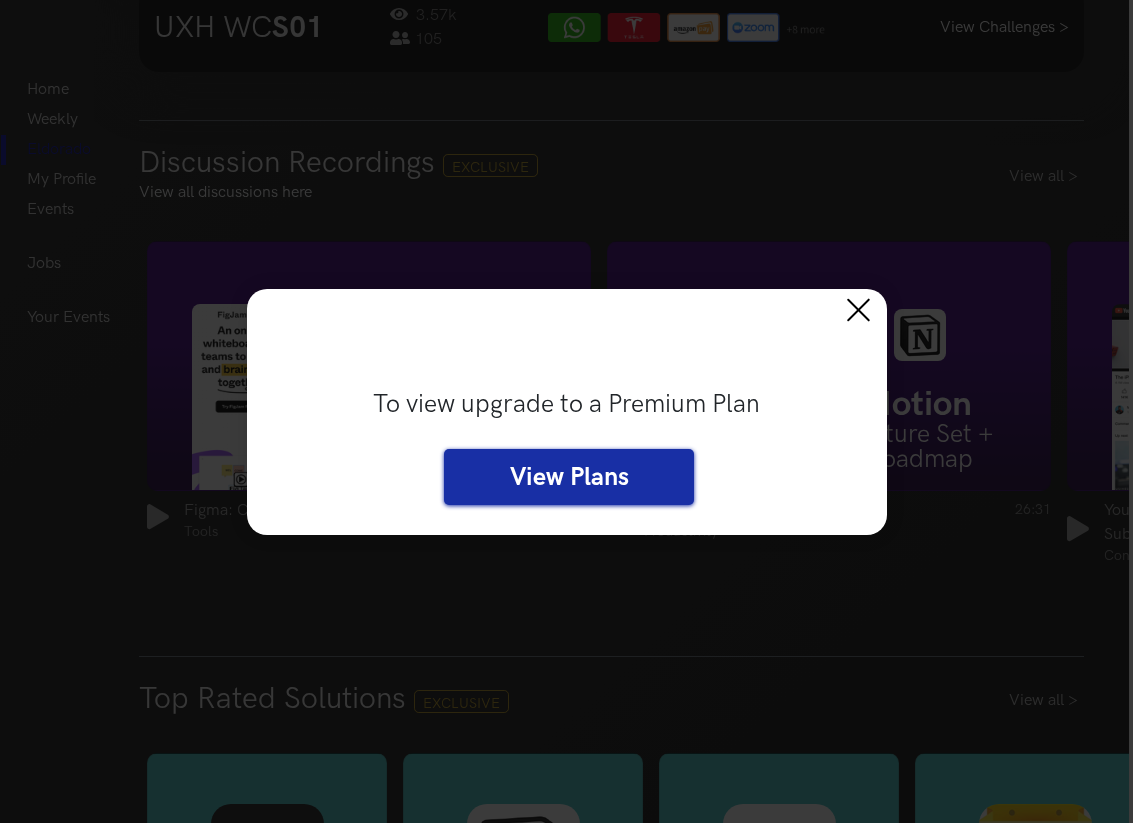 click at bounding box center (865, 311) 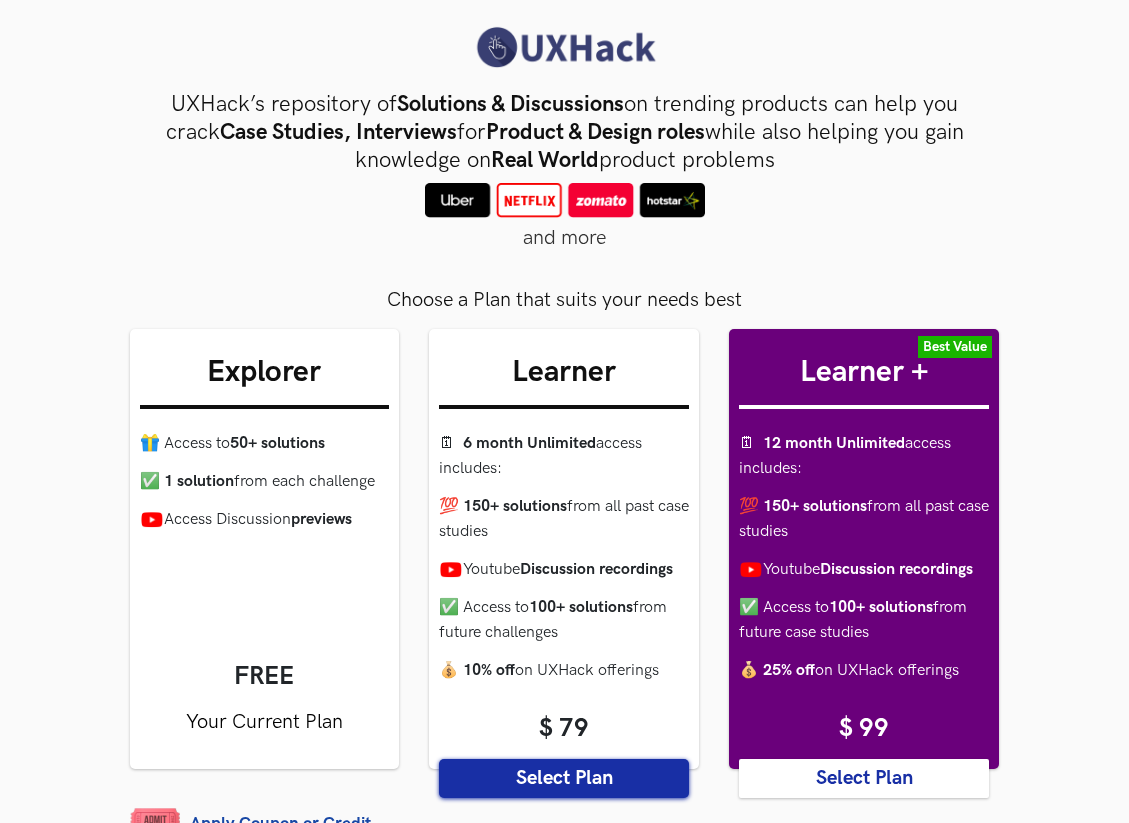 scroll, scrollTop: 0, scrollLeft: 0, axis: both 